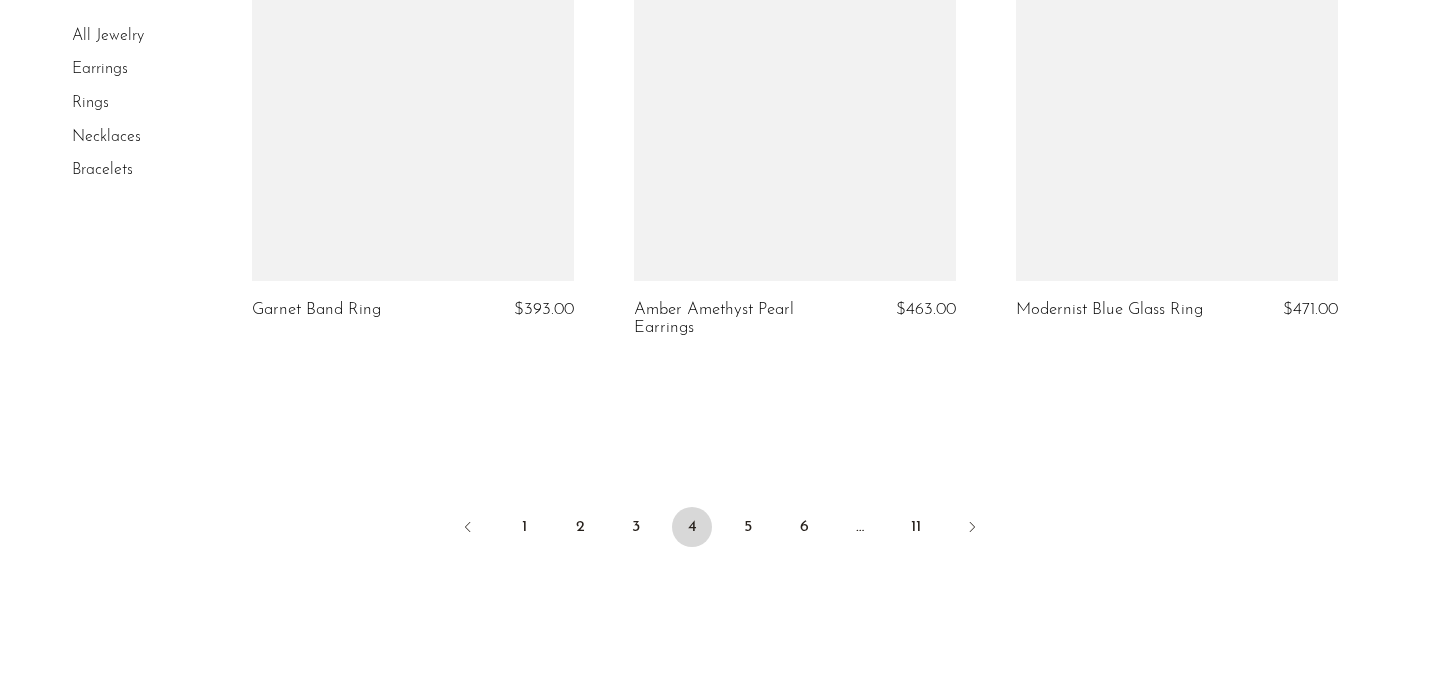 scroll, scrollTop: 6416, scrollLeft: 0, axis: vertical 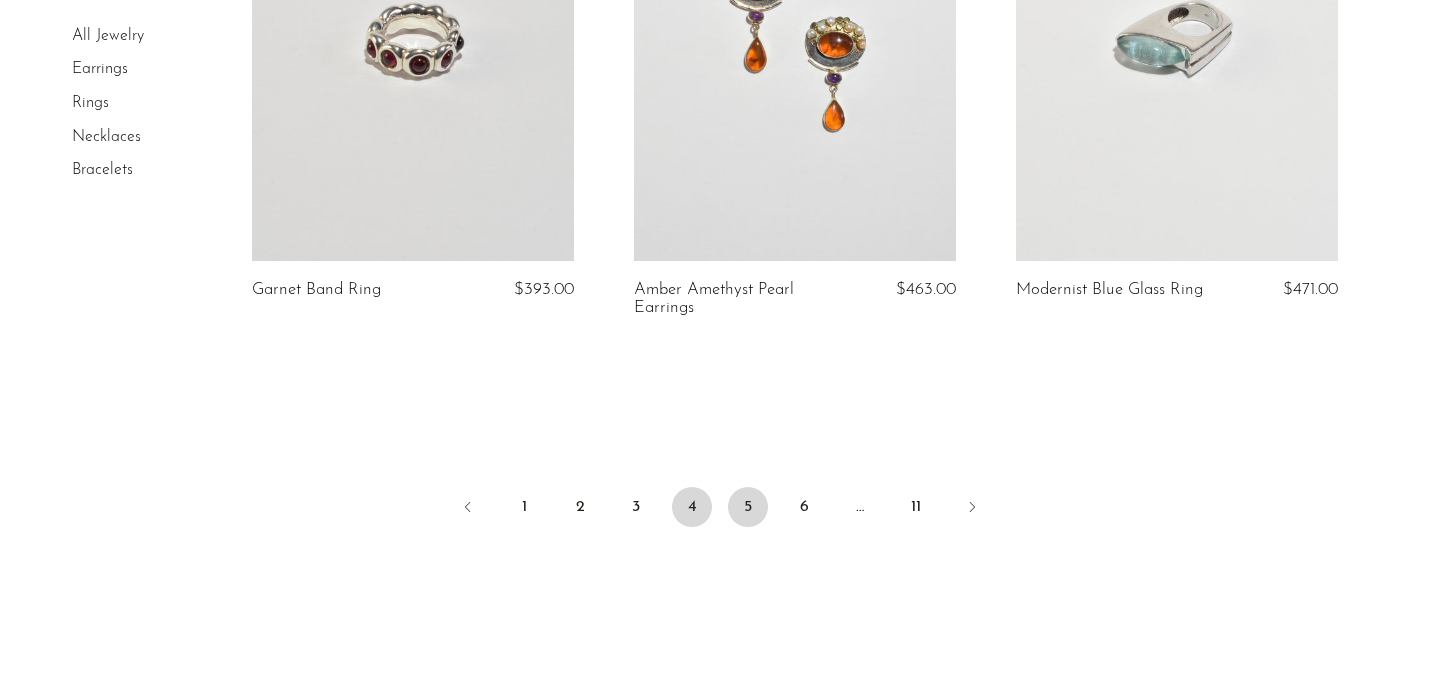 click on "5" at bounding box center [748, 507] 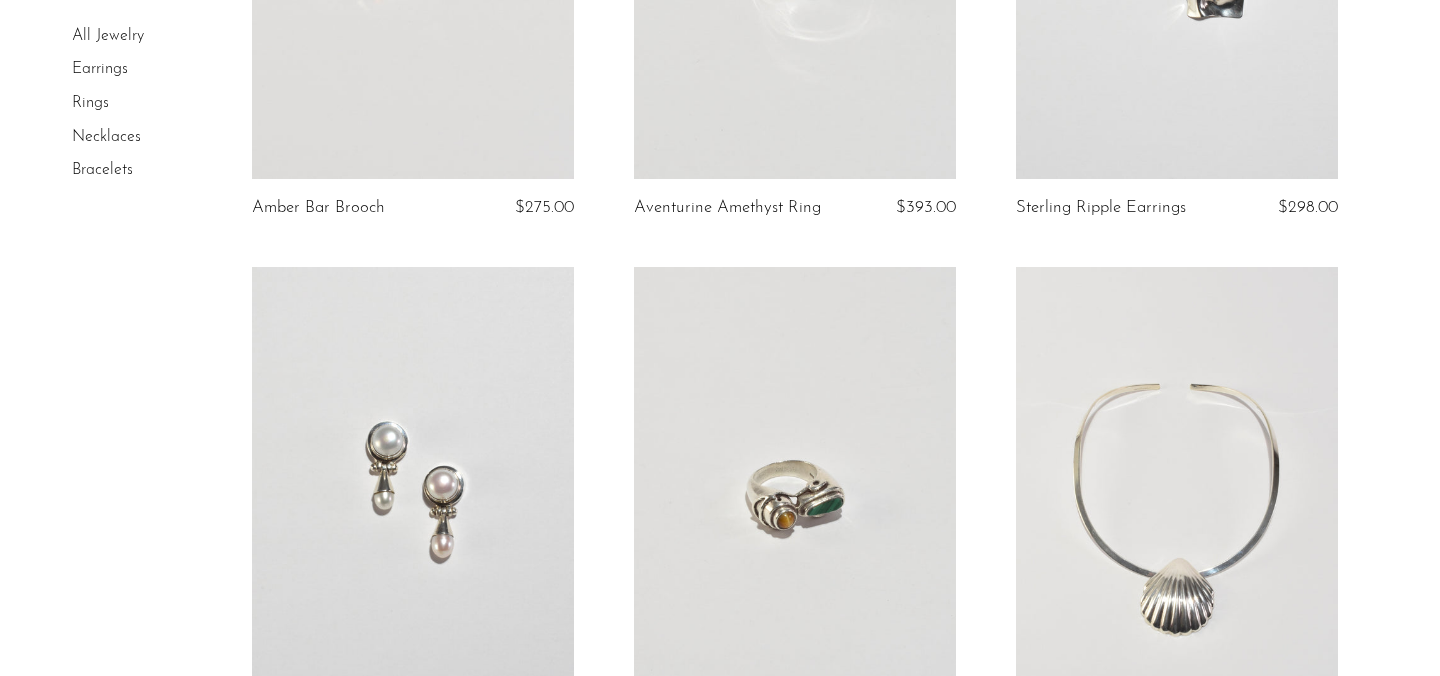 scroll, scrollTop: 0, scrollLeft: 0, axis: both 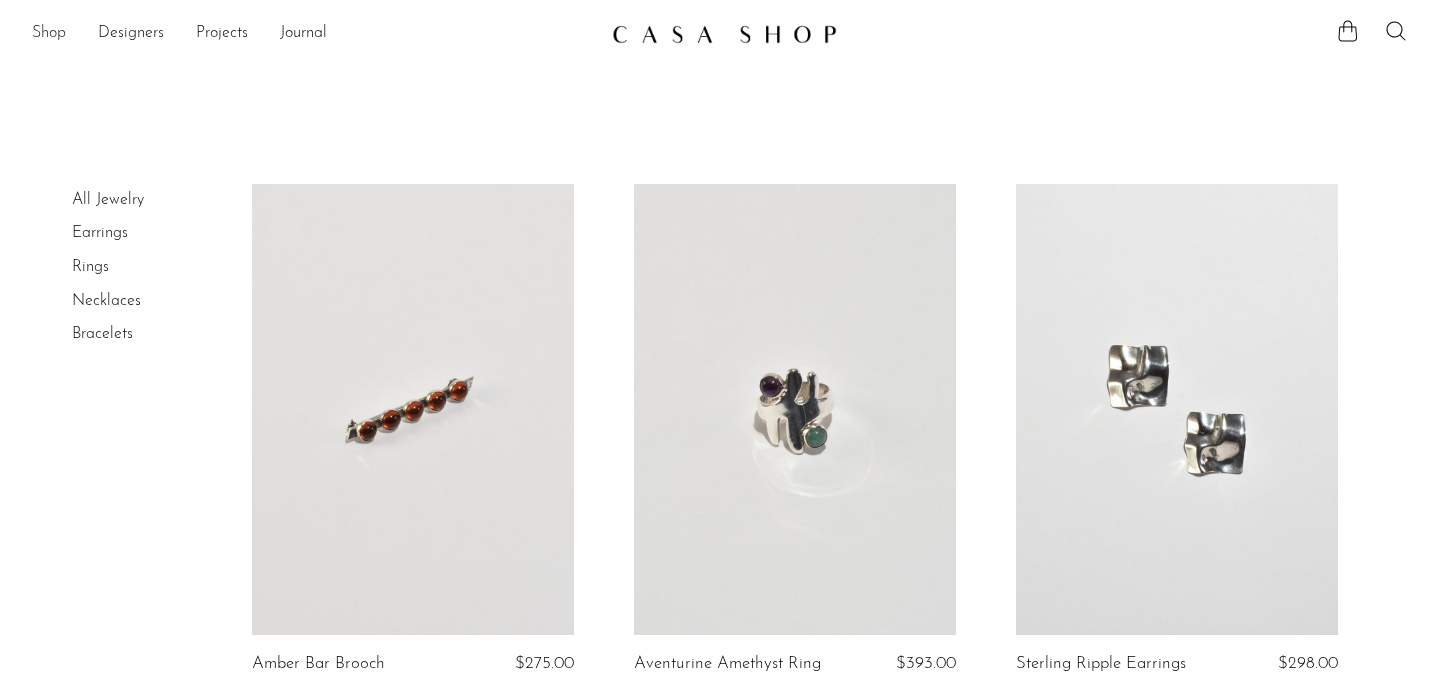 click on "Shop" at bounding box center (49, 34) 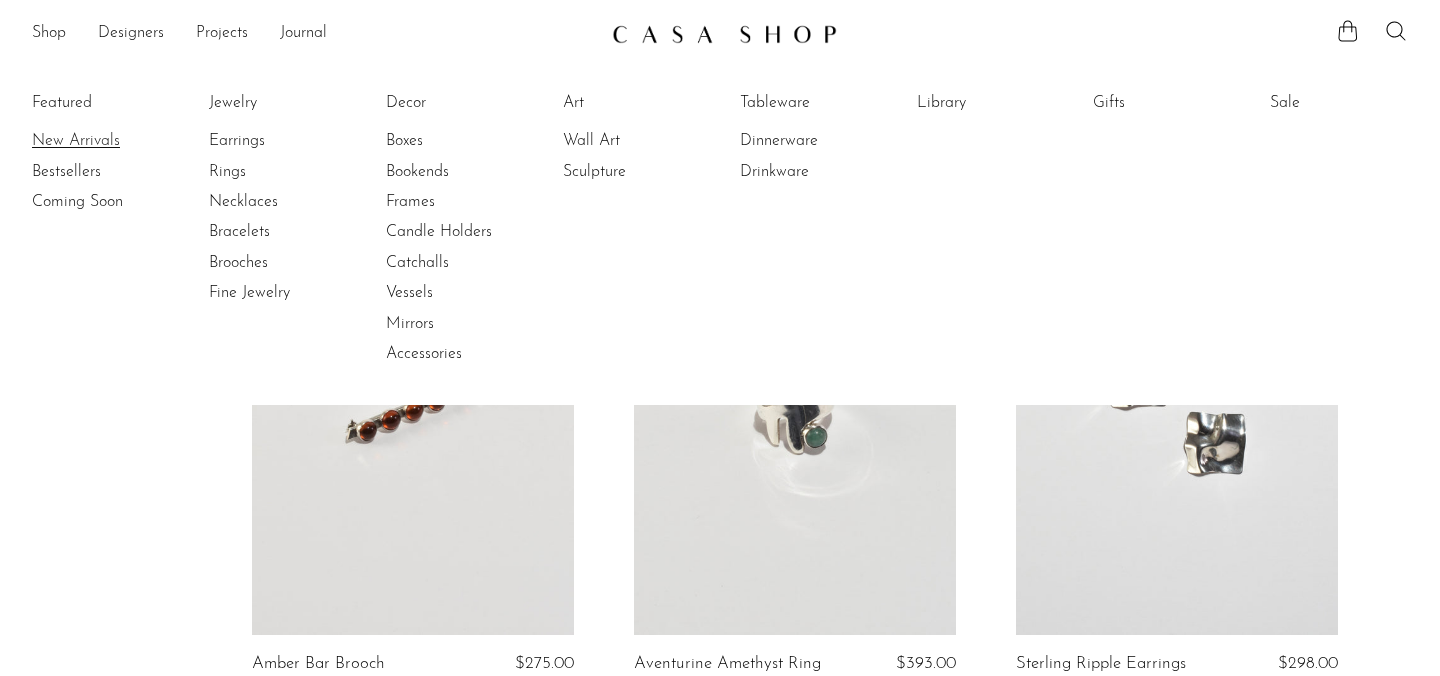click on "New Arrivals" at bounding box center [107, 141] 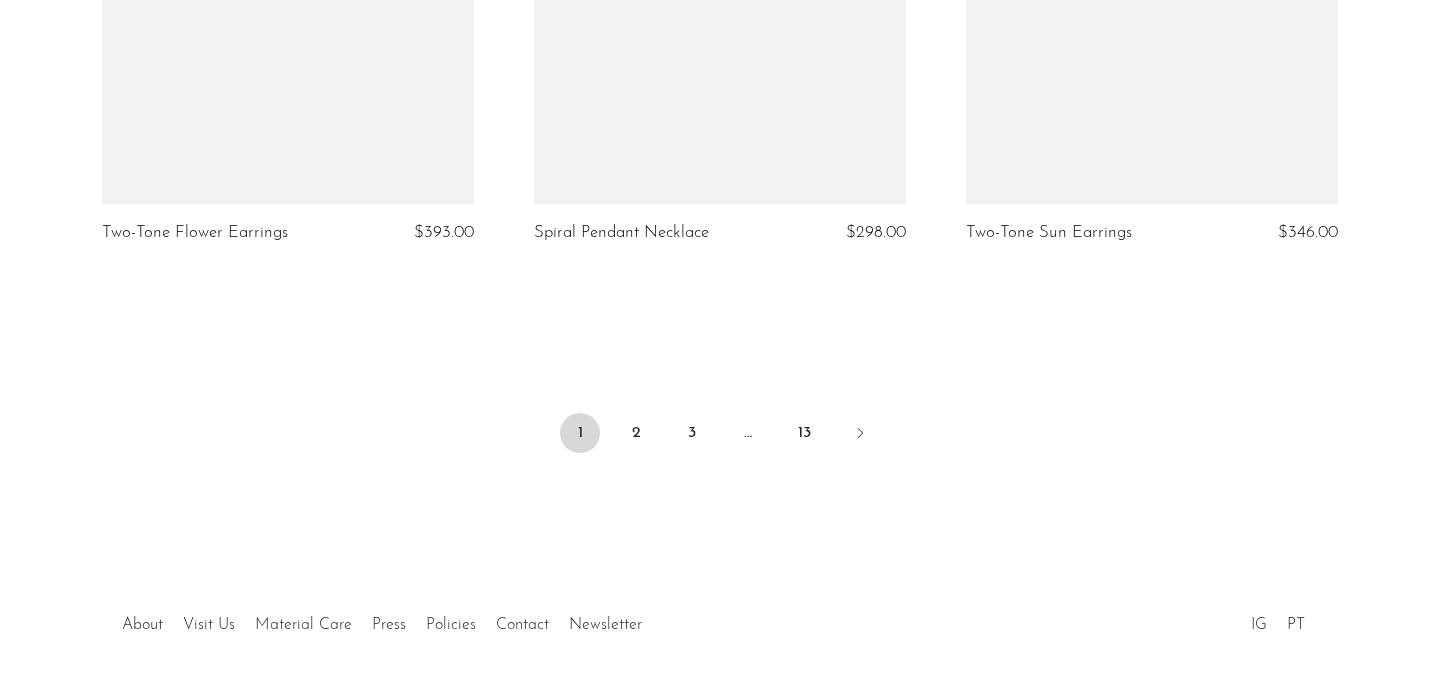 scroll, scrollTop: 7339, scrollLeft: 0, axis: vertical 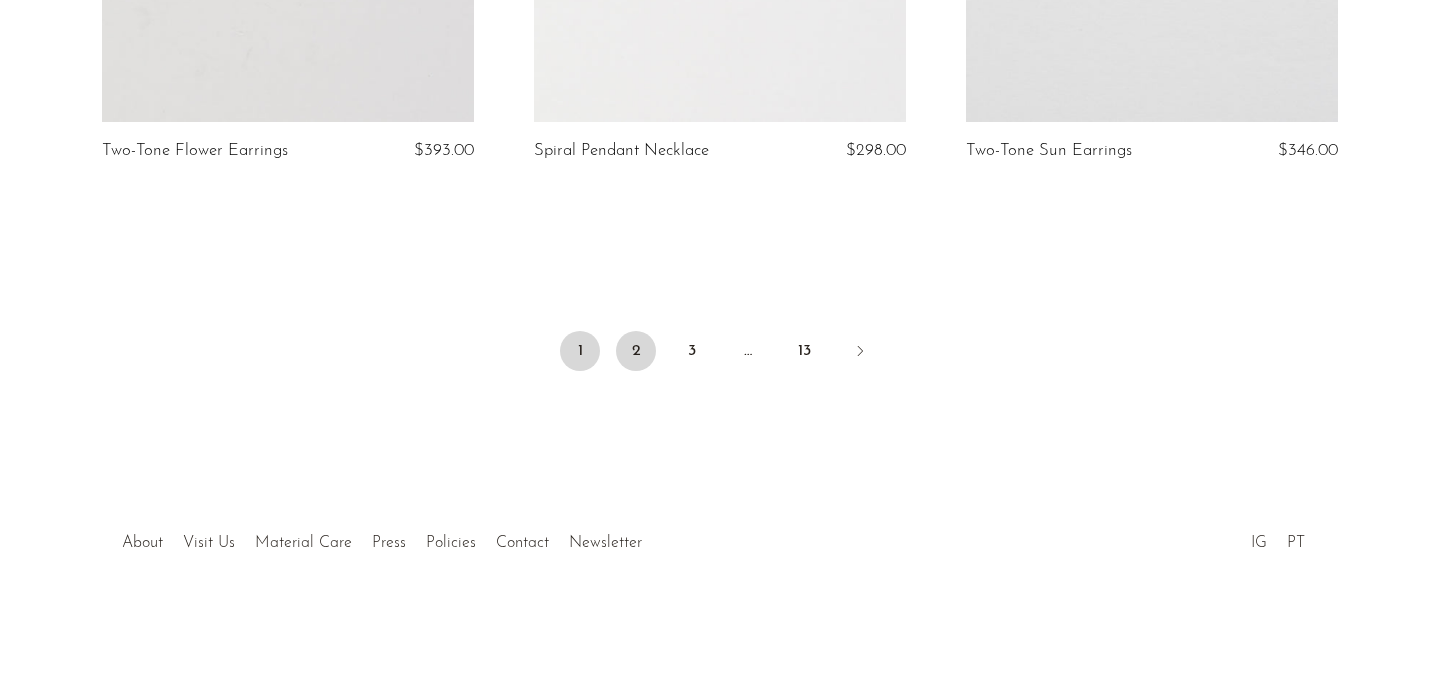 click on "2" at bounding box center [636, 351] 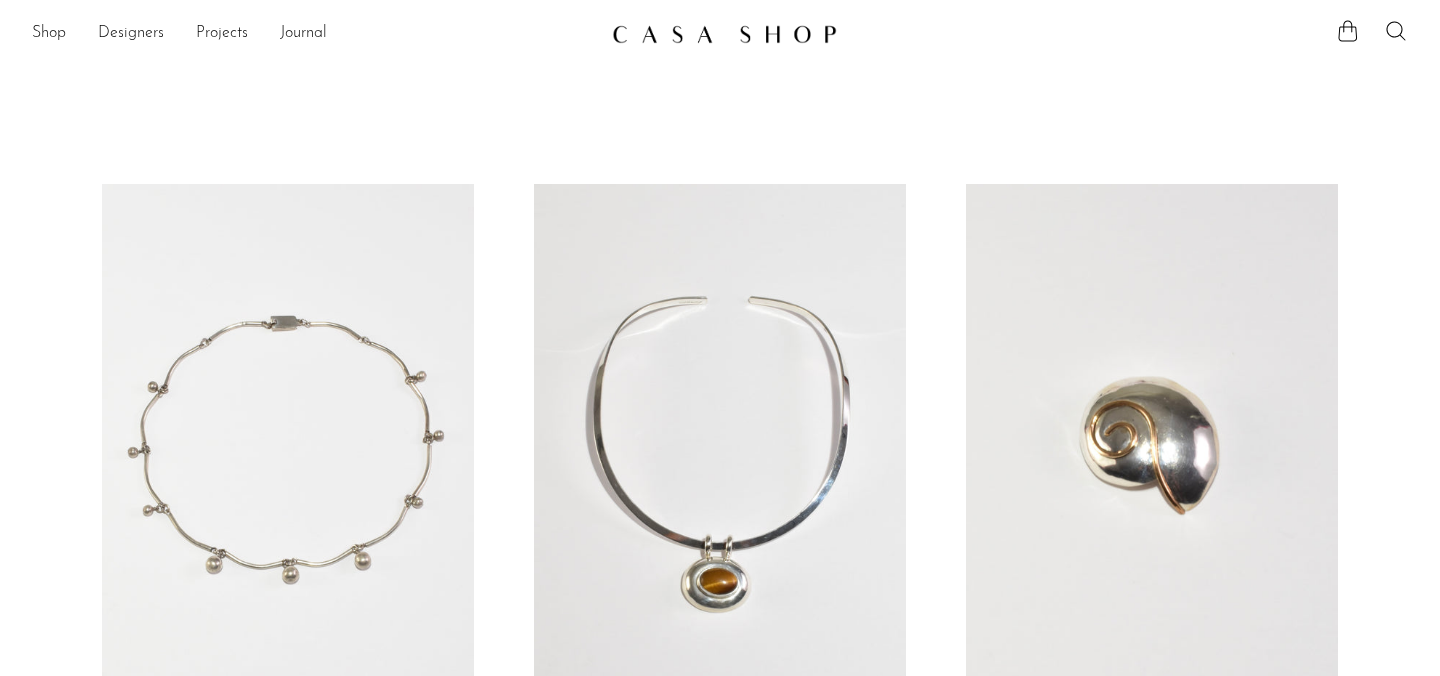 scroll, scrollTop: 0, scrollLeft: 0, axis: both 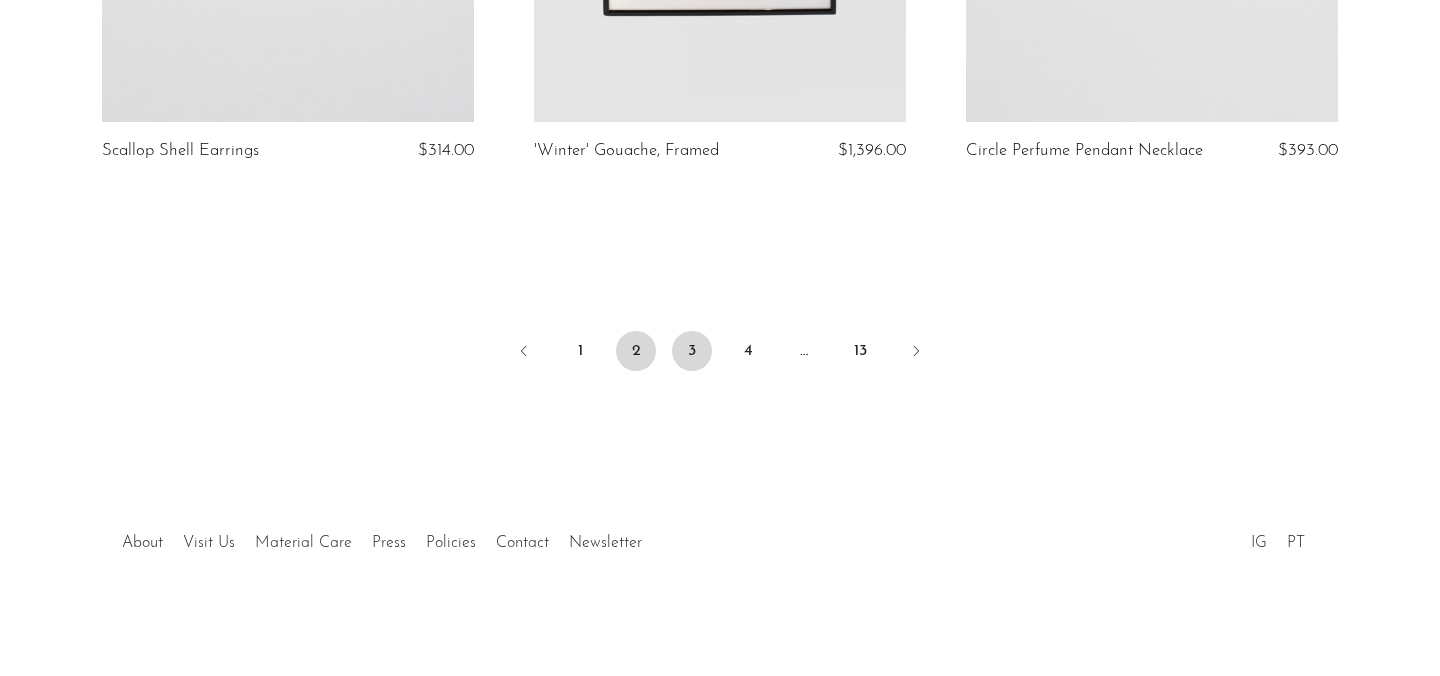 click on "3" at bounding box center [692, 351] 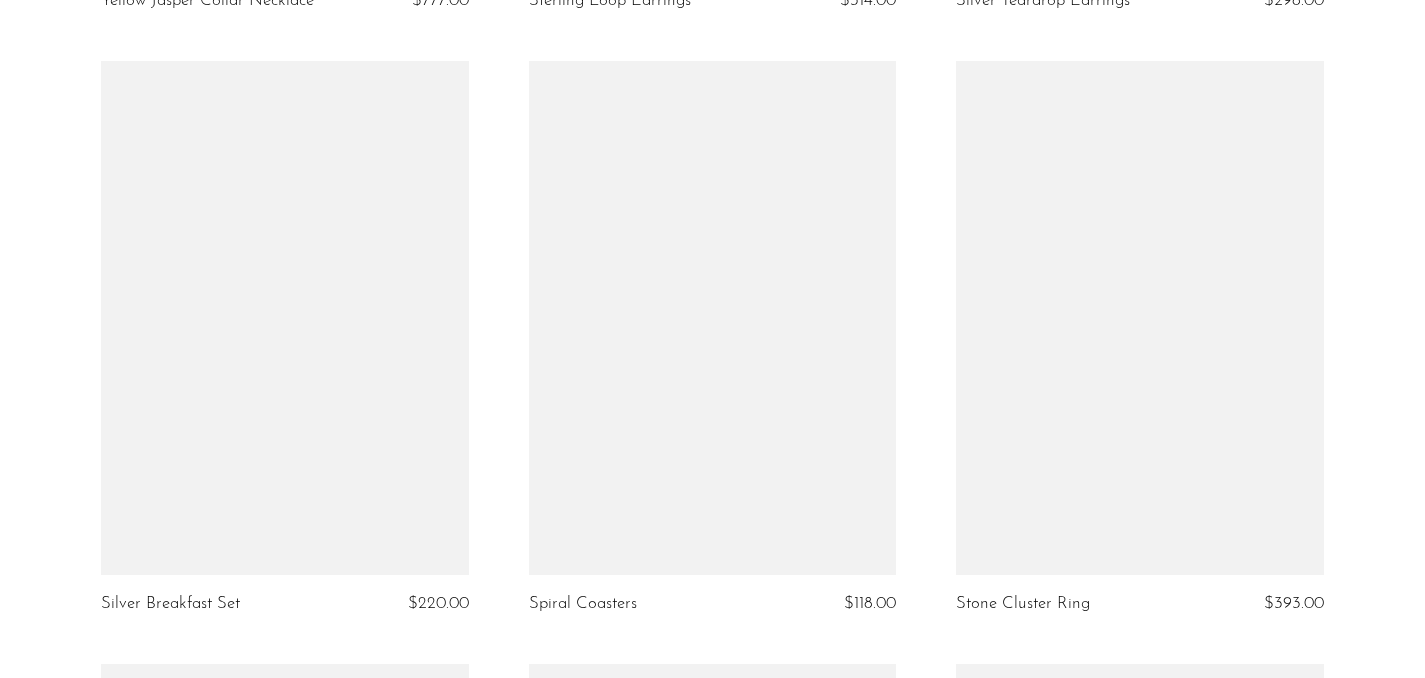 scroll, scrollTop: 2600, scrollLeft: 0, axis: vertical 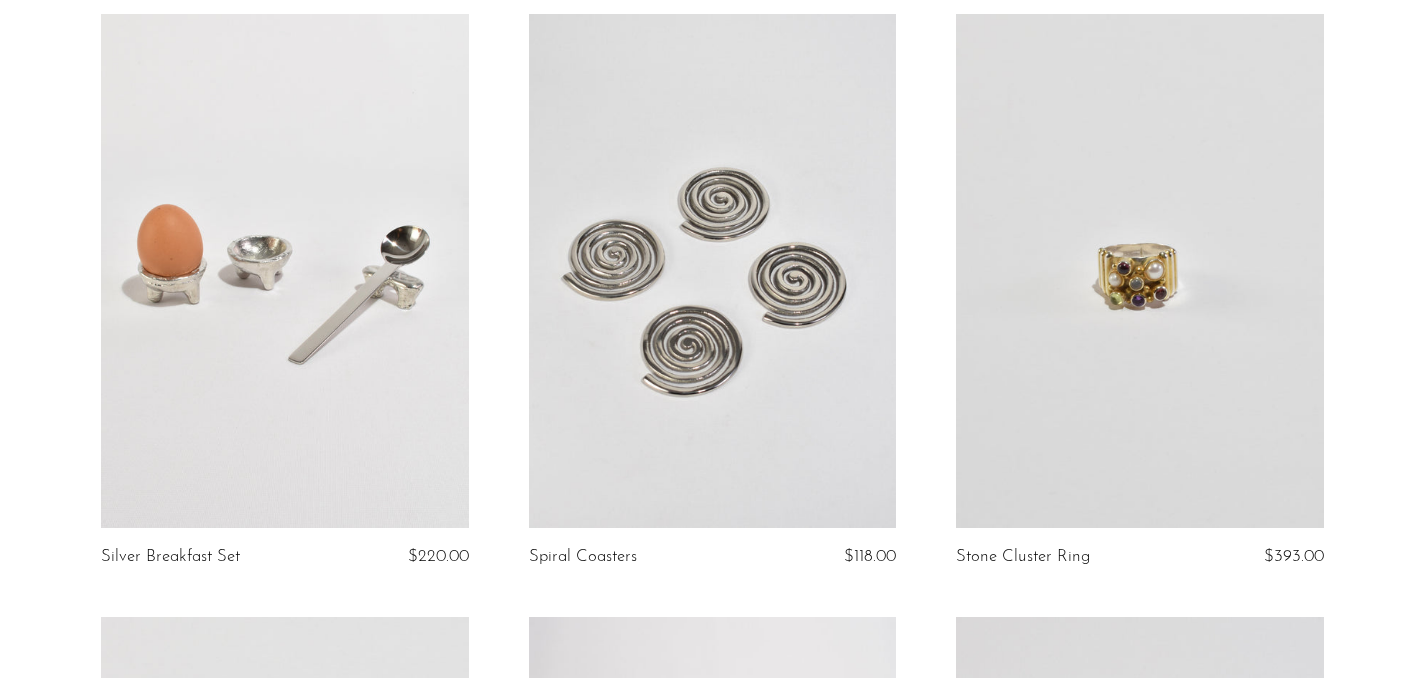 click at bounding box center (712, 271) 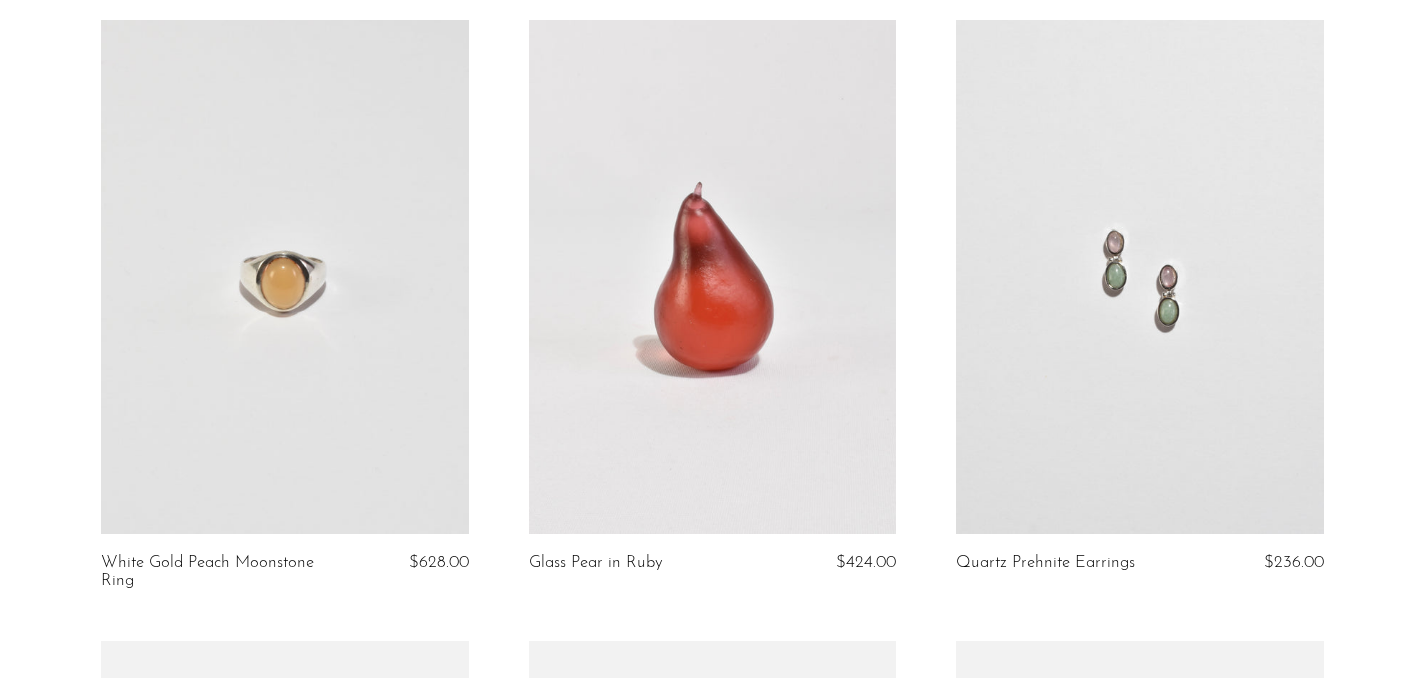 scroll, scrollTop: 3819, scrollLeft: 0, axis: vertical 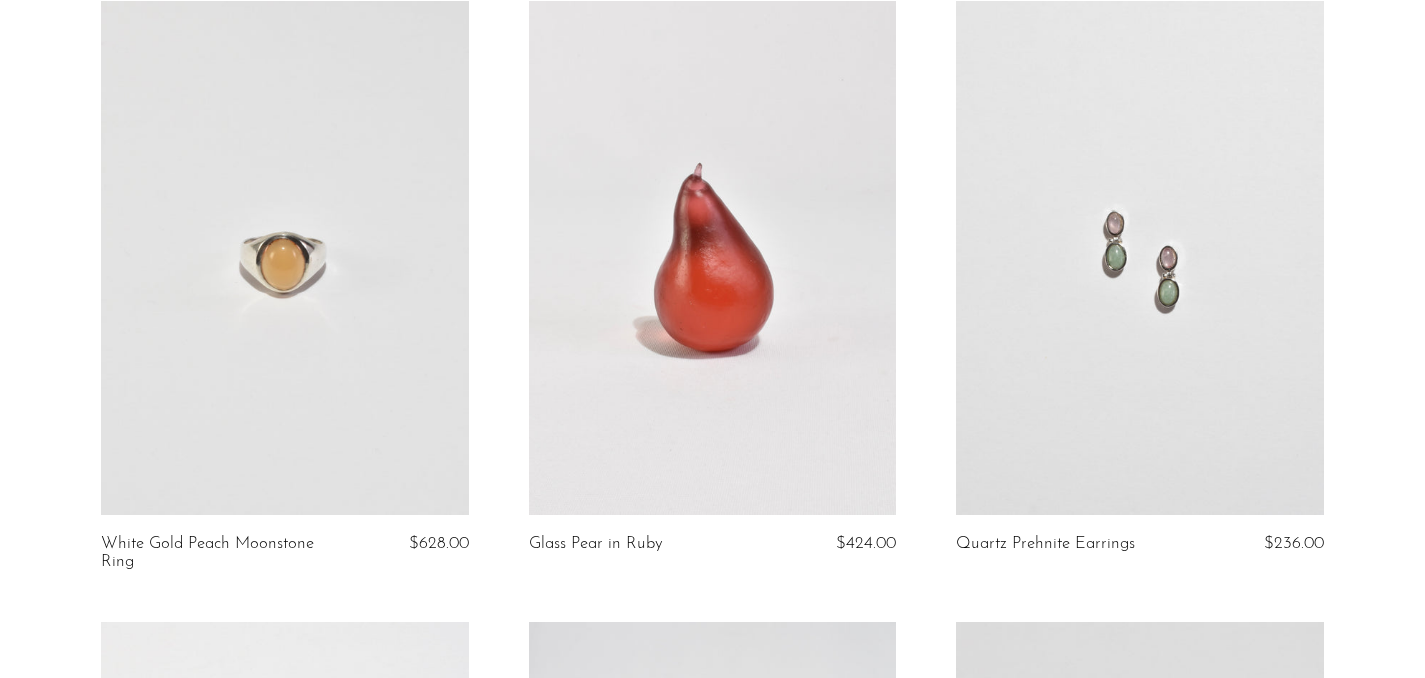 click at bounding box center (712, 258) 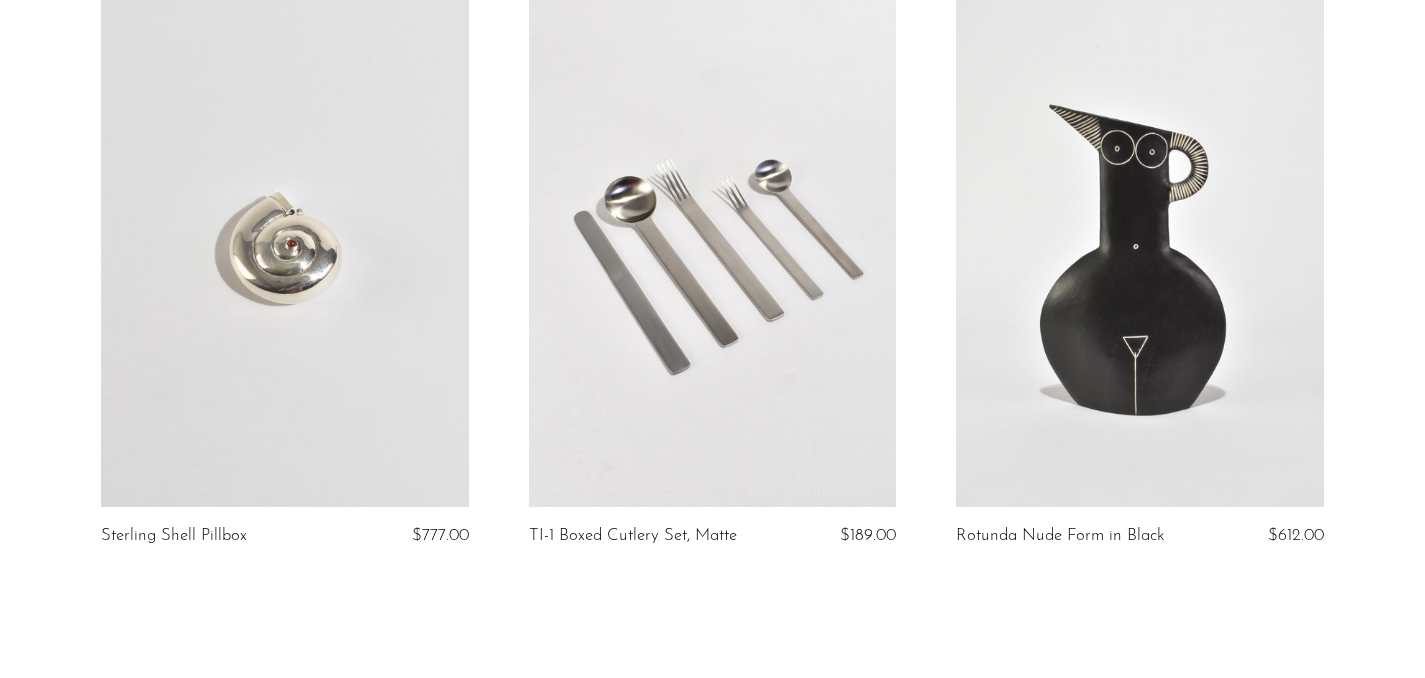 scroll, scrollTop: 7261, scrollLeft: 0, axis: vertical 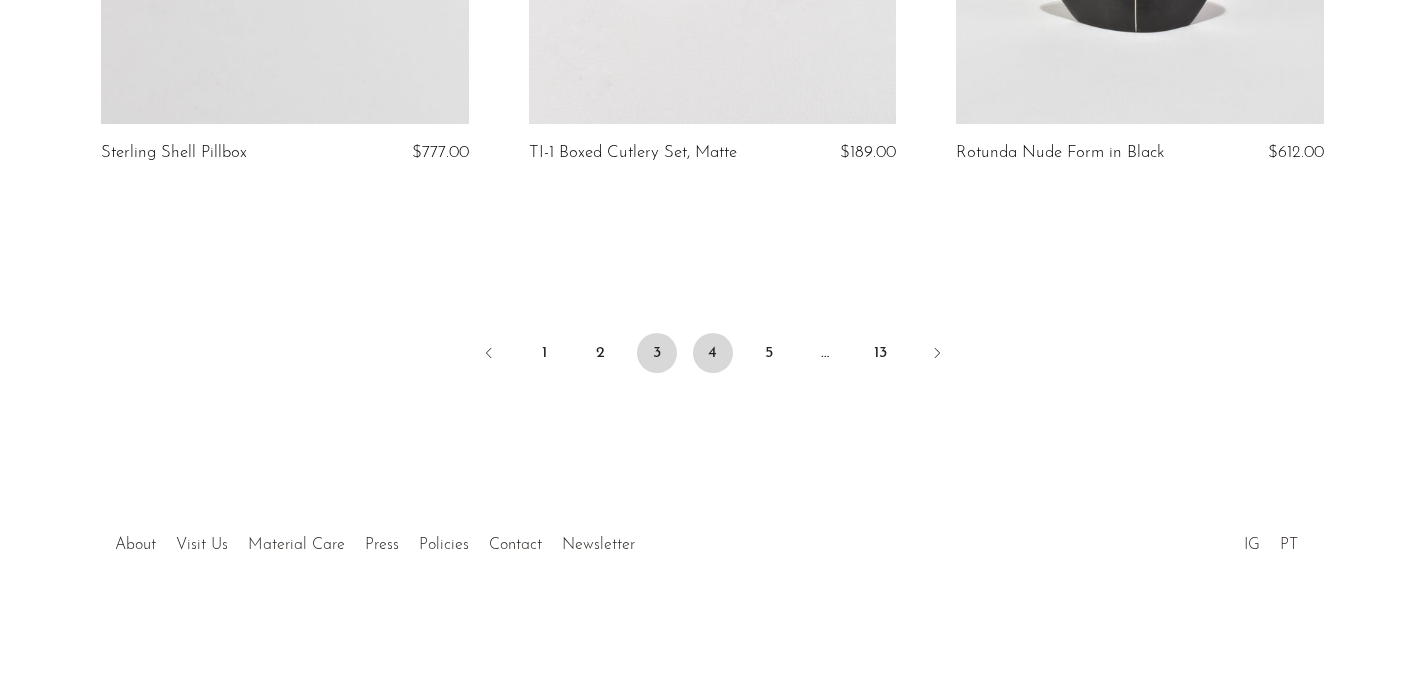 click on "4" at bounding box center (713, 353) 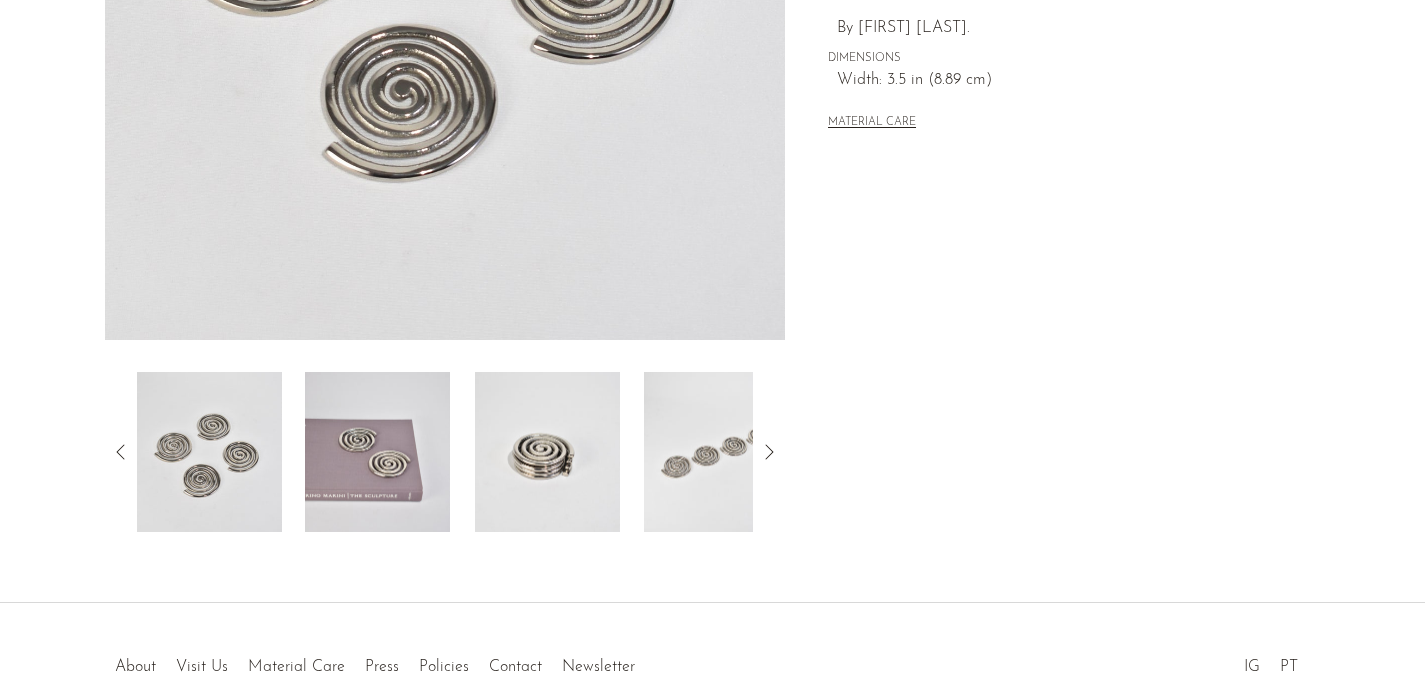 scroll, scrollTop: 503, scrollLeft: 0, axis: vertical 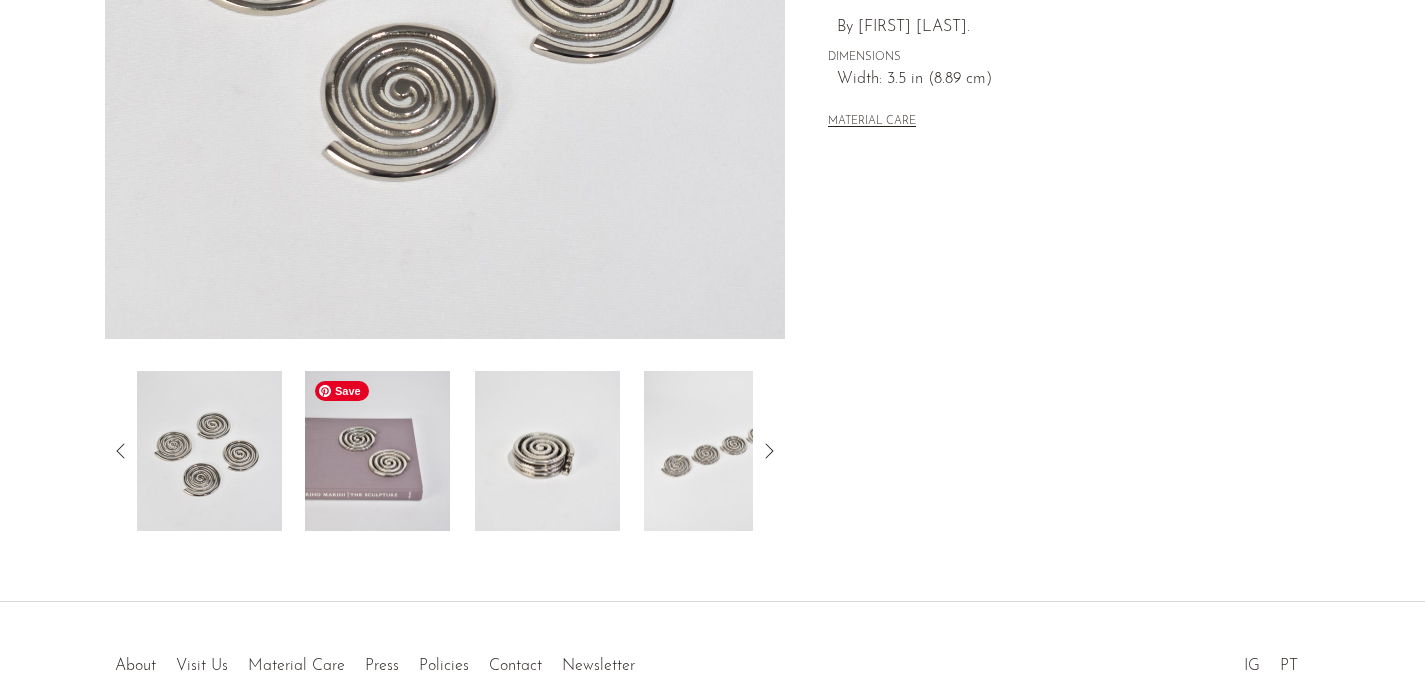 click at bounding box center [377, 451] 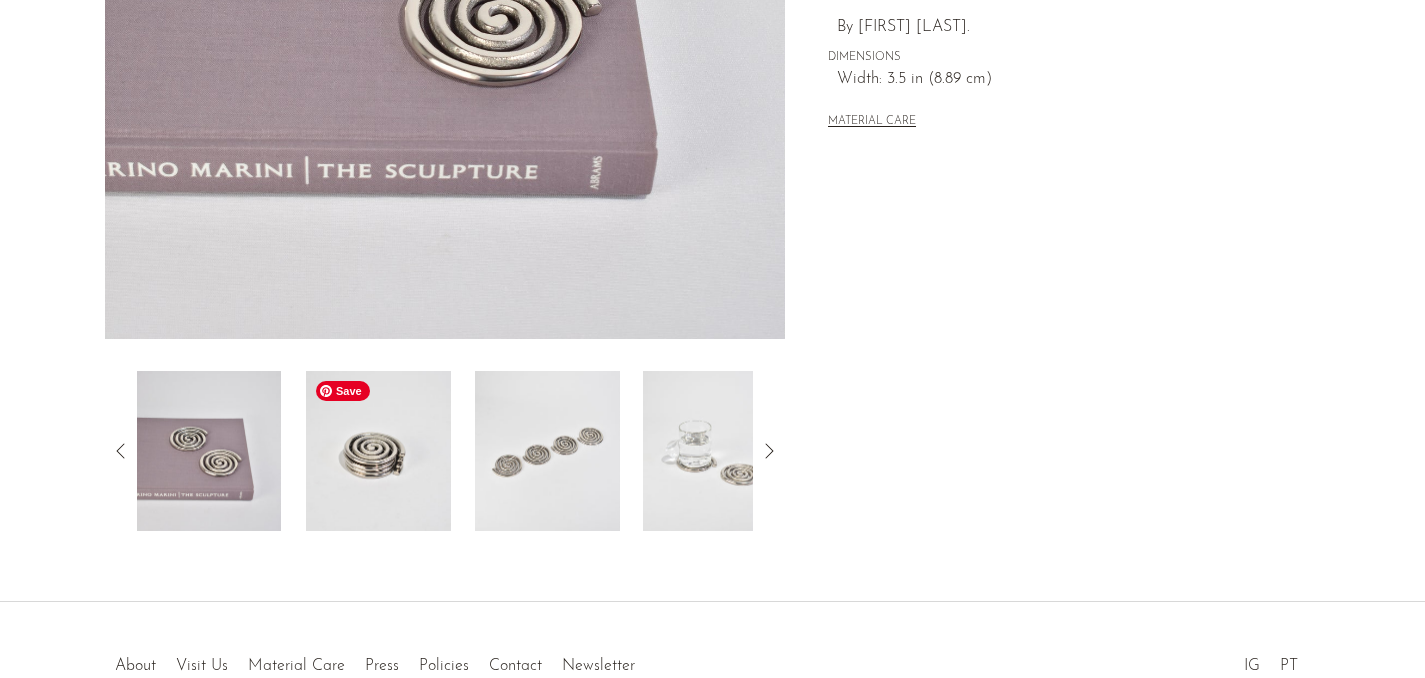 click at bounding box center (378, 451) 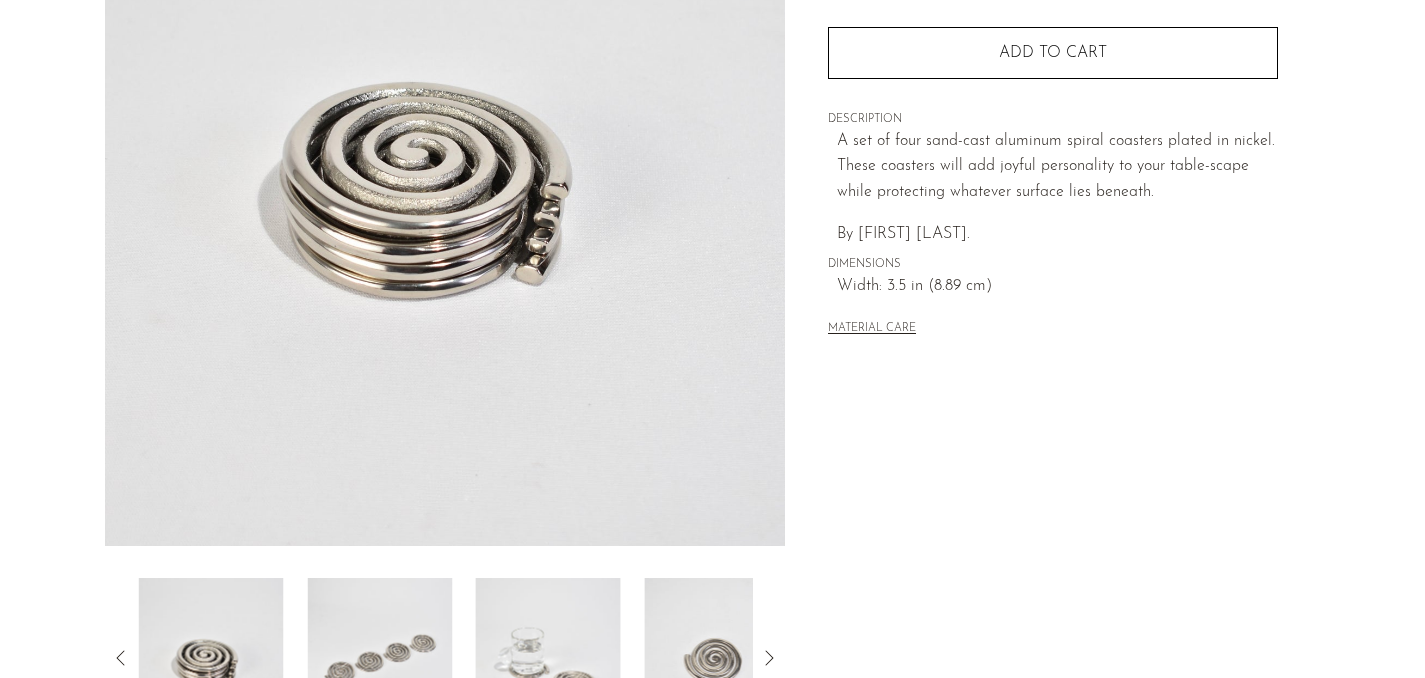 scroll, scrollTop: 284, scrollLeft: 0, axis: vertical 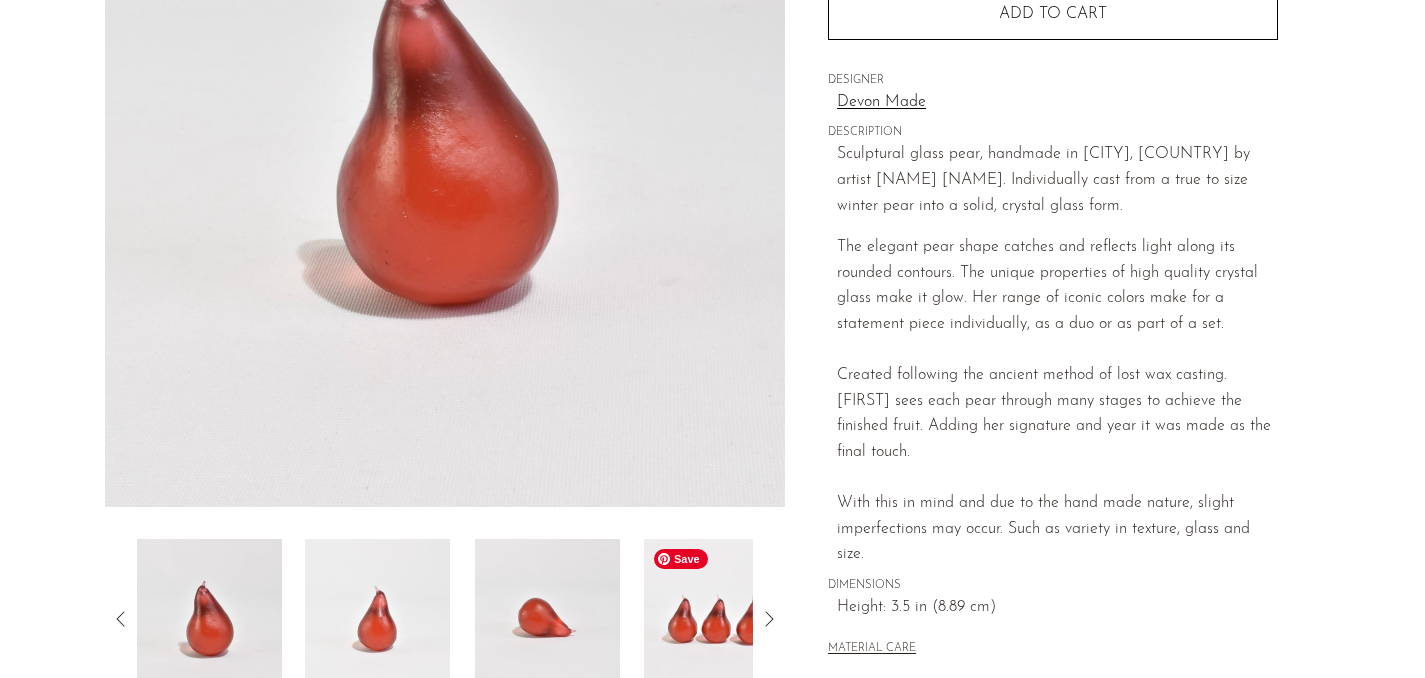 click at bounding box center (716, 619) 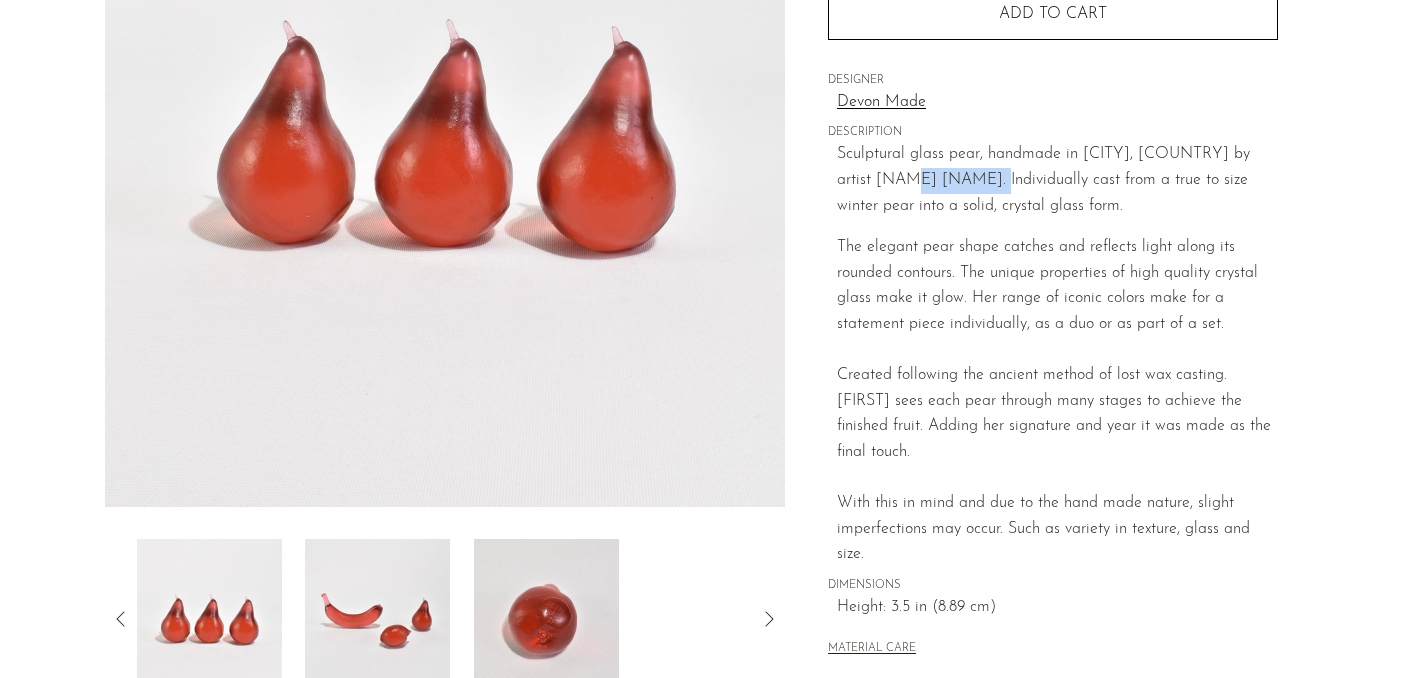 drag, startPoint x: 876, startPoint y: 177, endPoint x: 973, endPoint y: 179, distance: 97.020615 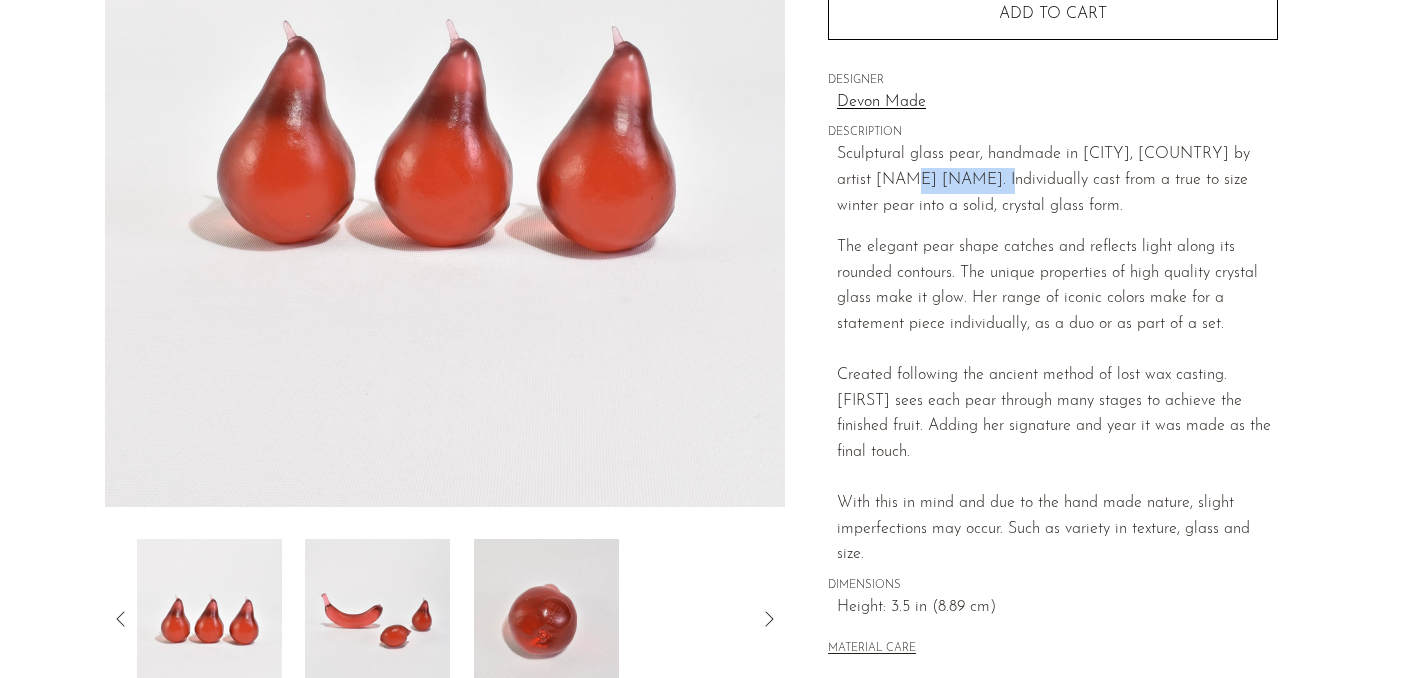 drag, startPoint x: 975, startPoint y: 182, endPoint x: 880, endPoint y: 182, distance: 95 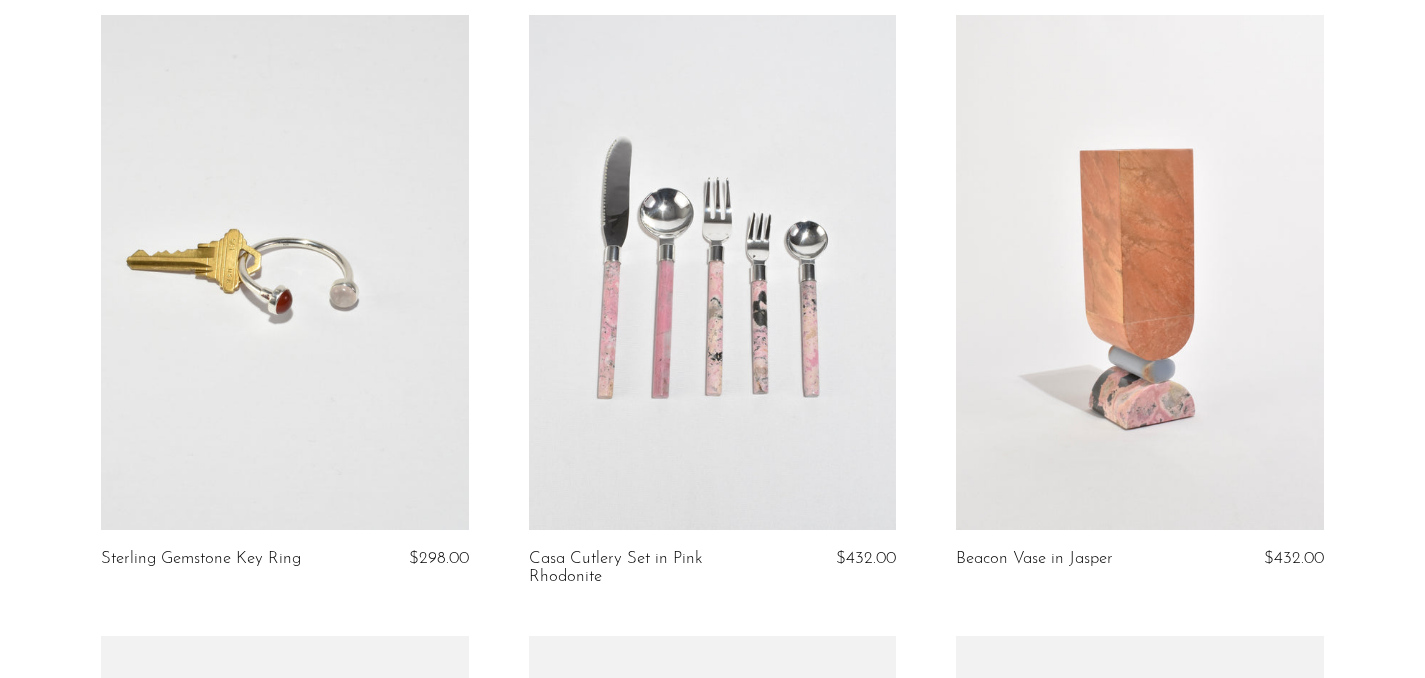 scroll, scrollTop: 791, scrollLeft: 0, axis: vertical 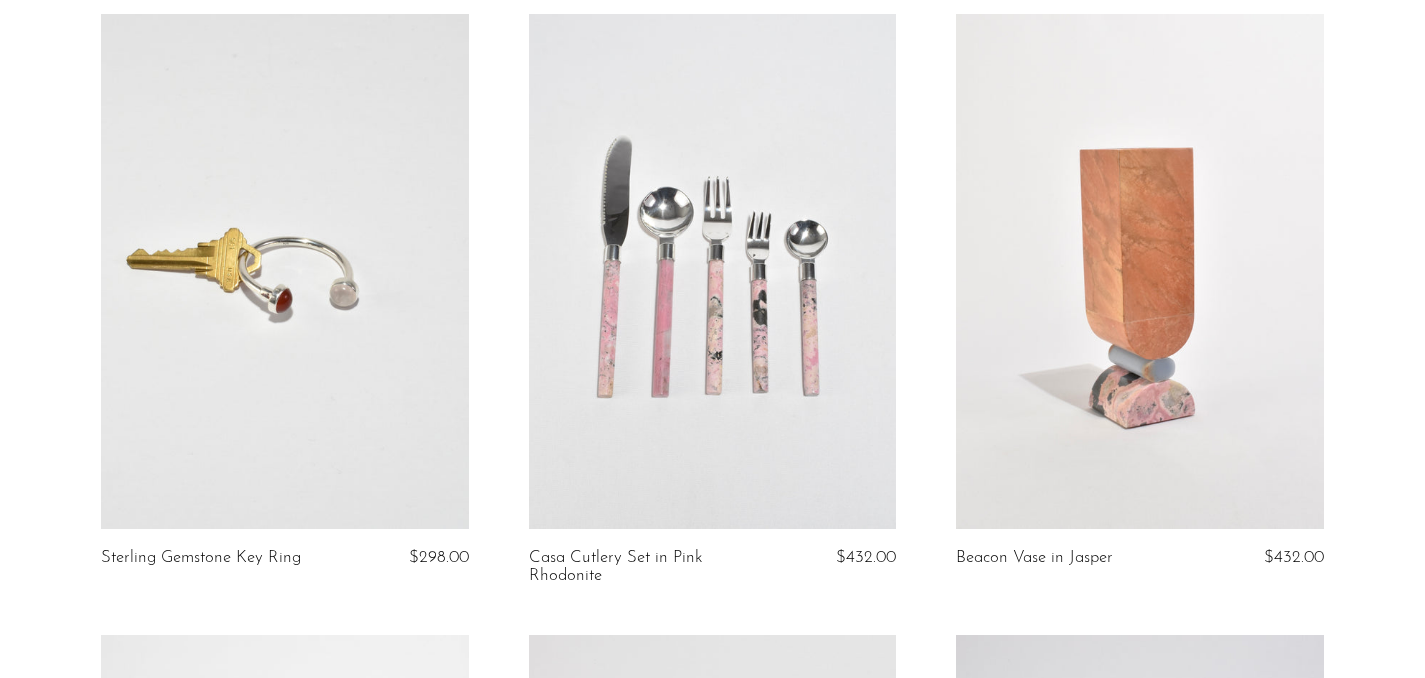 click on "Casa Cutlery Set in Pink Rhodonite
$432.00" at bounding box center [712, 324] 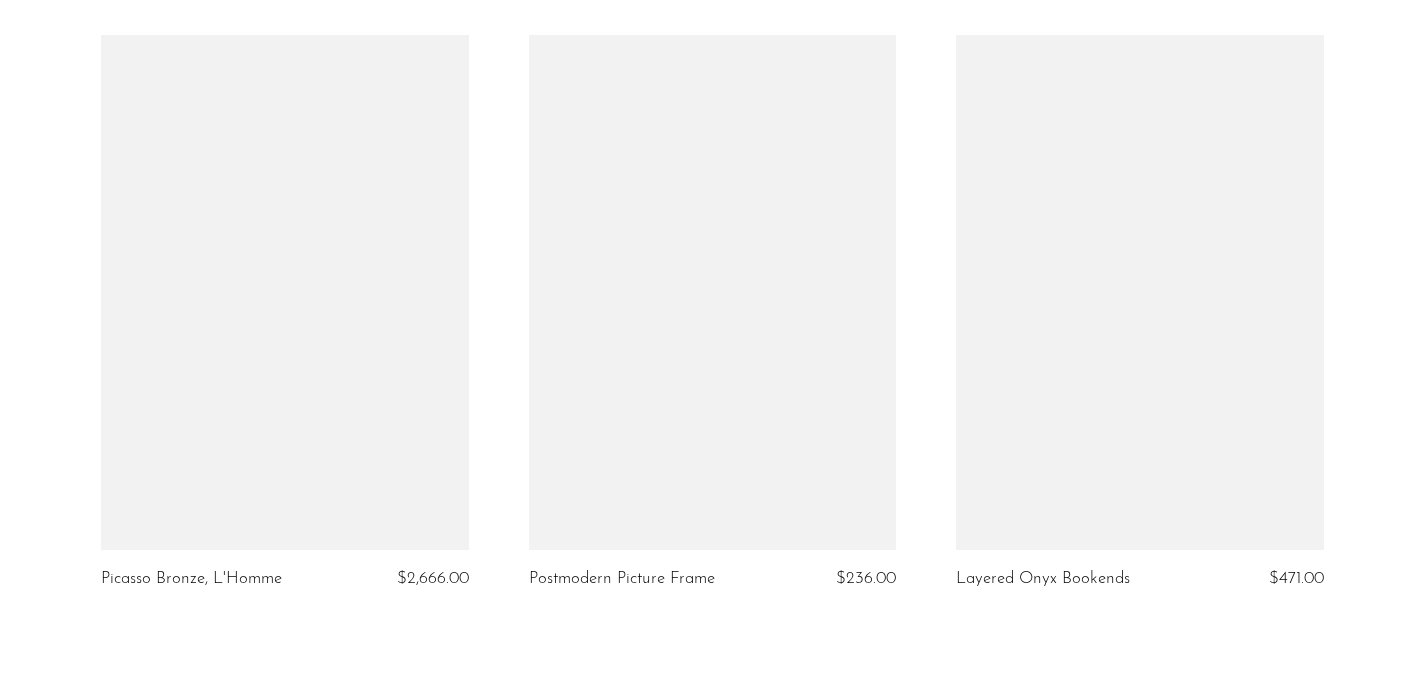 scroll, scrollTop: 7280, scrollLeft: 0, axis: vertical 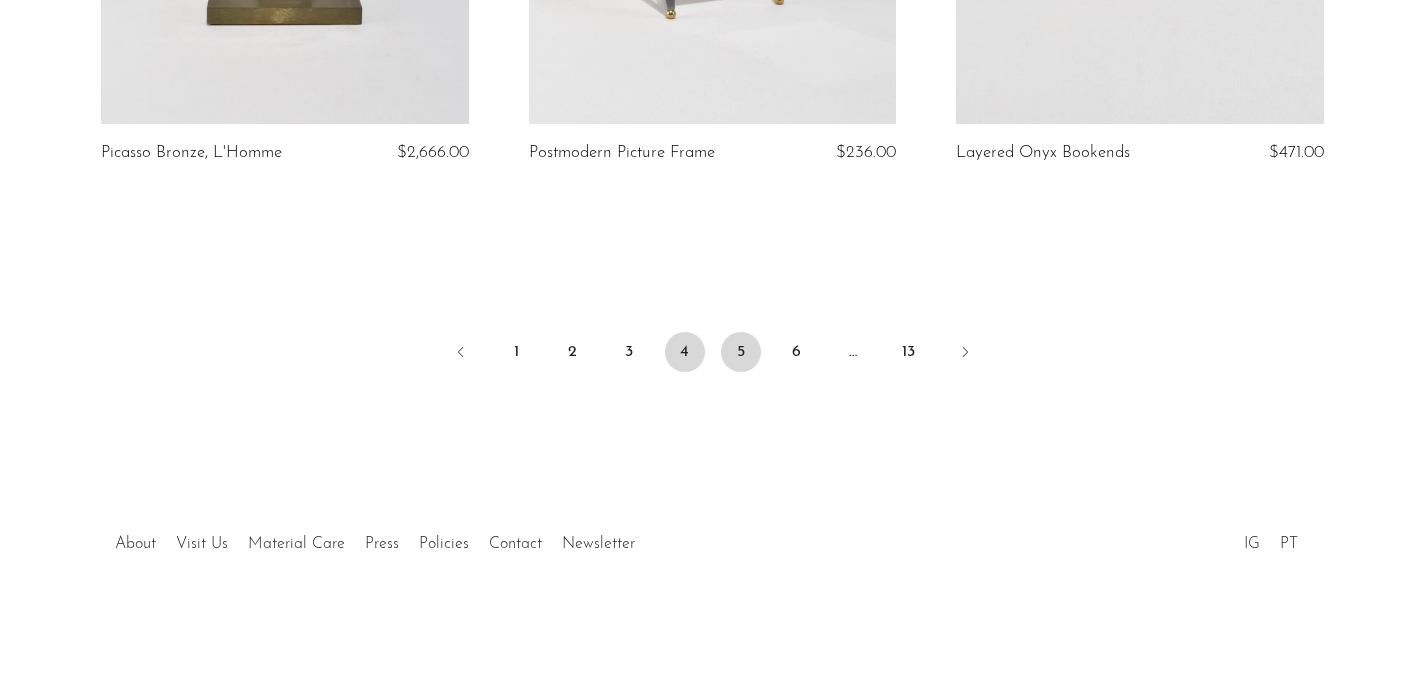 click on "5" at bounding box center [741, 352] 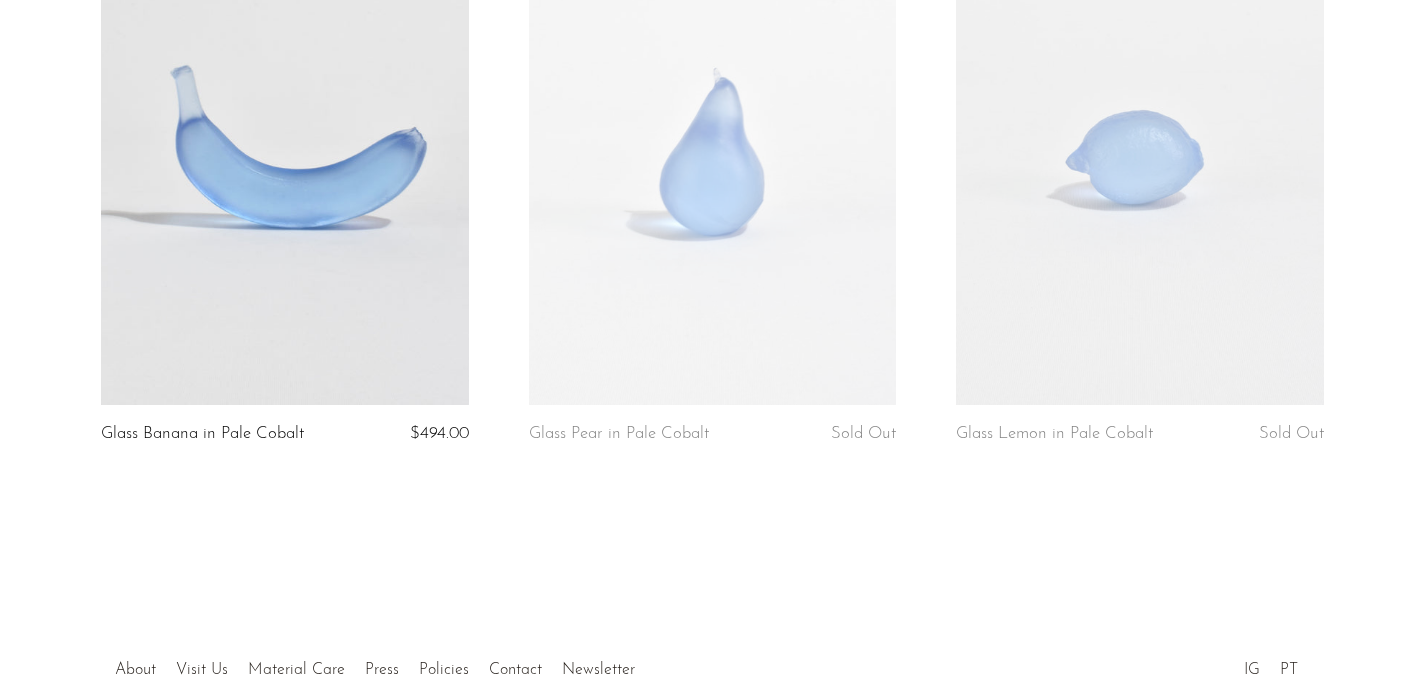 scroll, scrollTop: 4216, scrollLeft: 0, axis: vertical 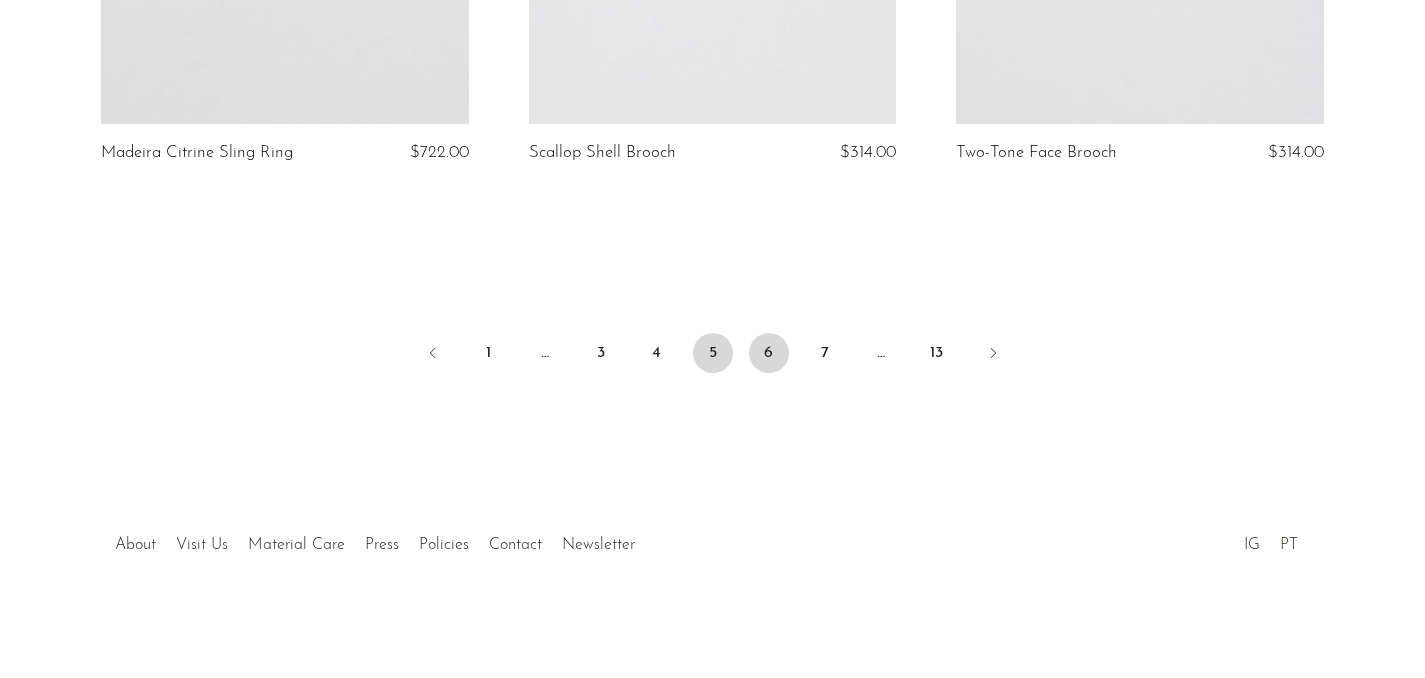 click on "6" at bounding box center (769, 353) 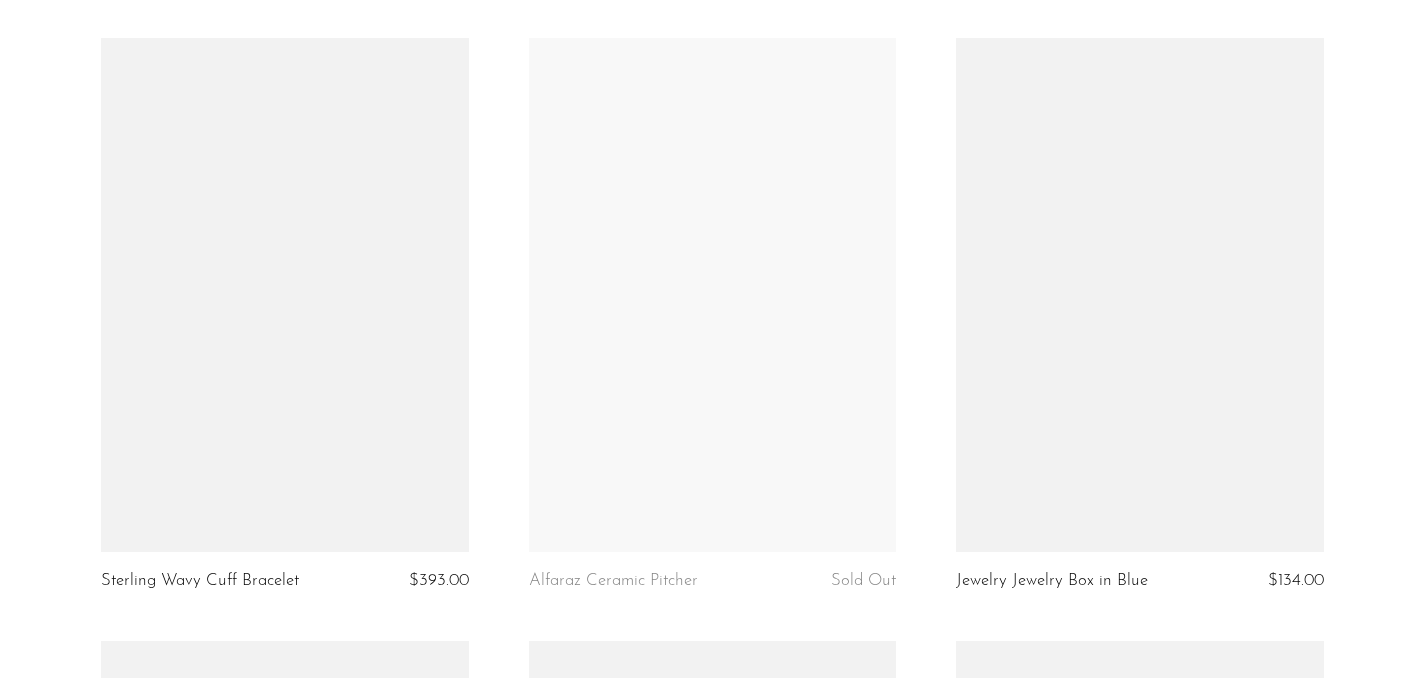 scroll, scrollTop: 6176, scrollLeft: 0, axis: vertical 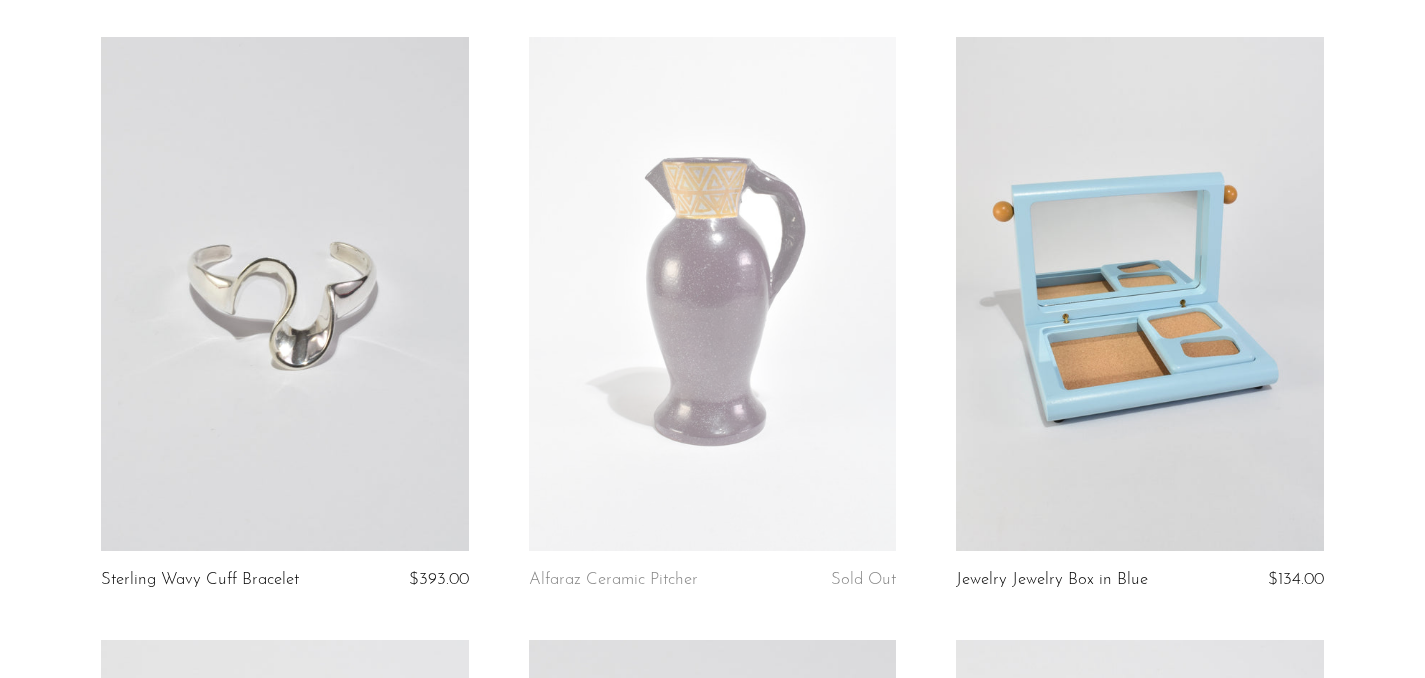 click at bounding box center (1139, 294) 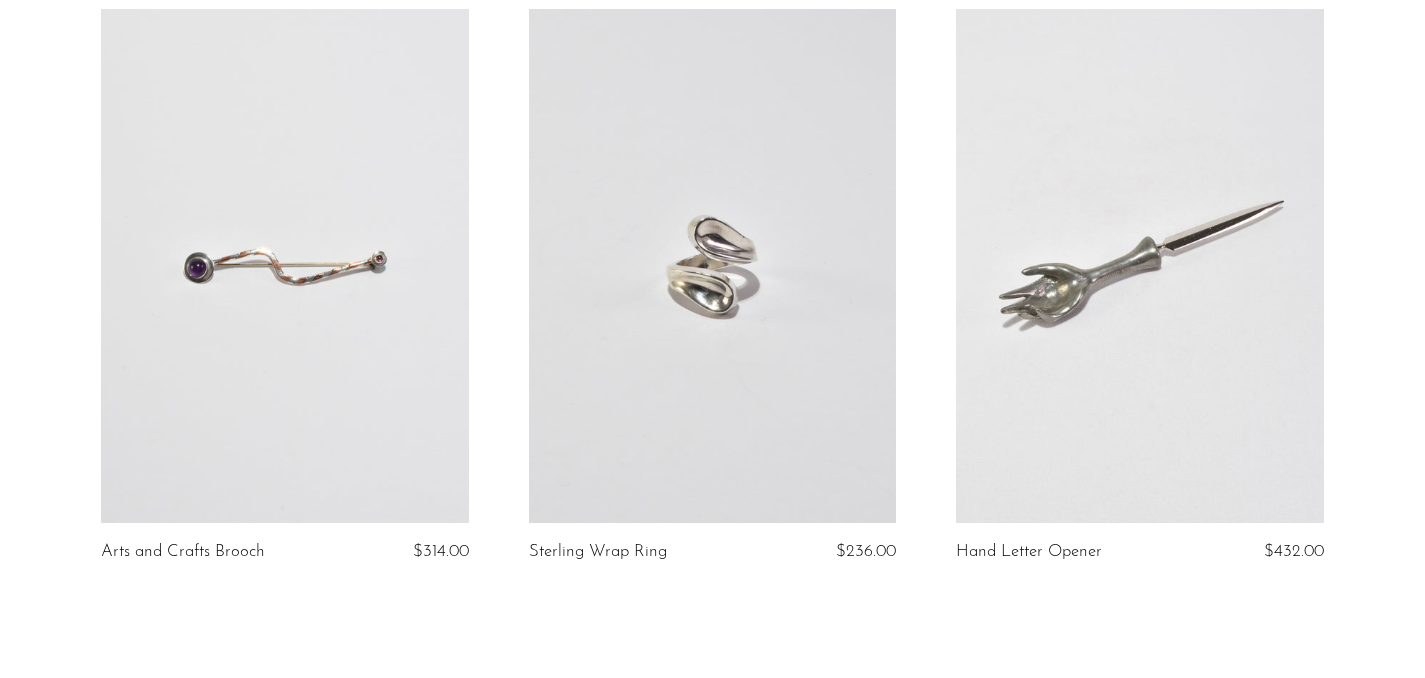 scroll, scrollTop: 7224, scrollLeft: 0, axis: vertical 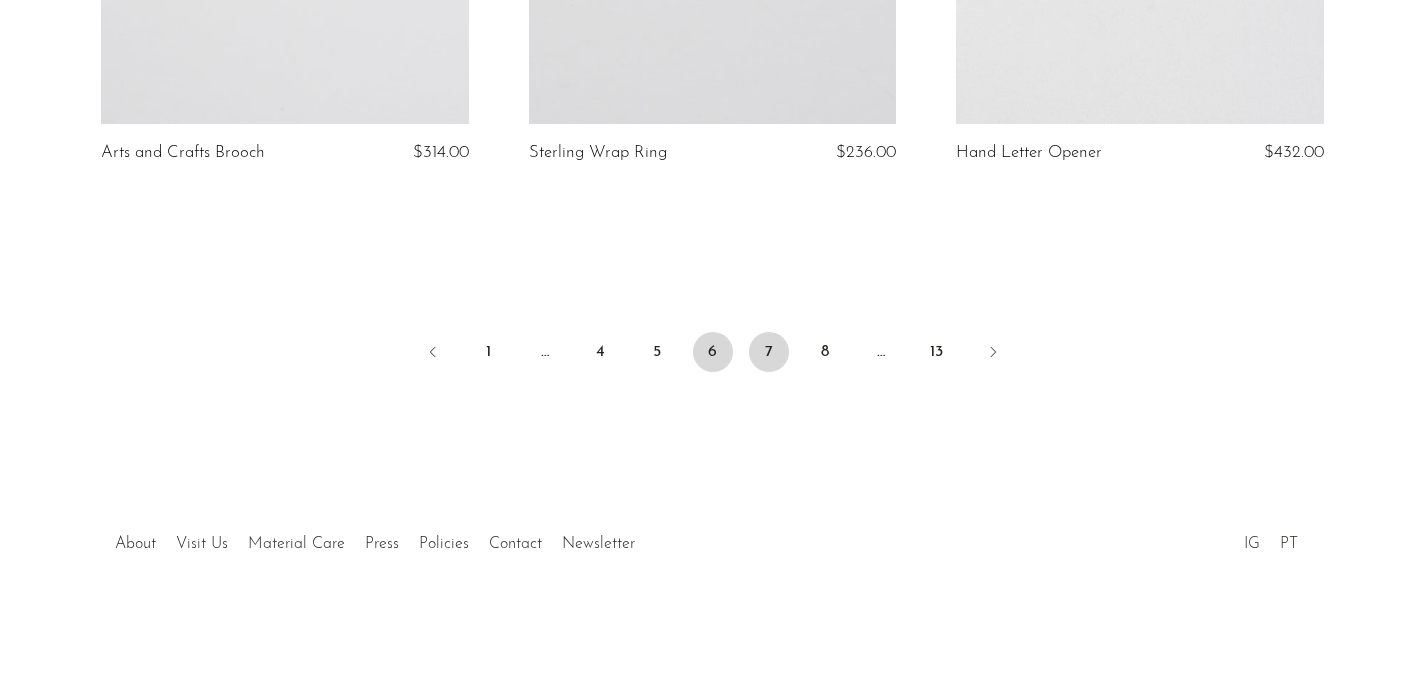 click on "7" at bounding box center [769, 352] 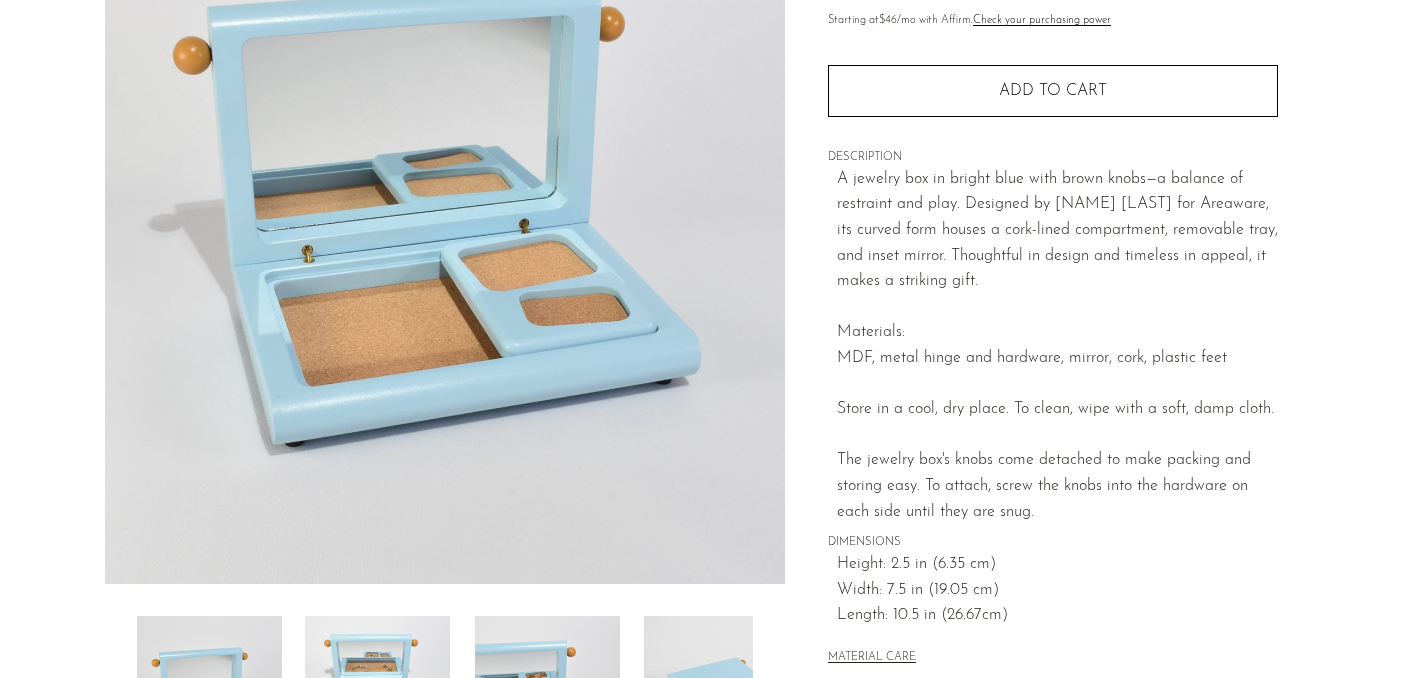 scroll, scrollTop: 624, scrollLeft: 0, axis: vertical 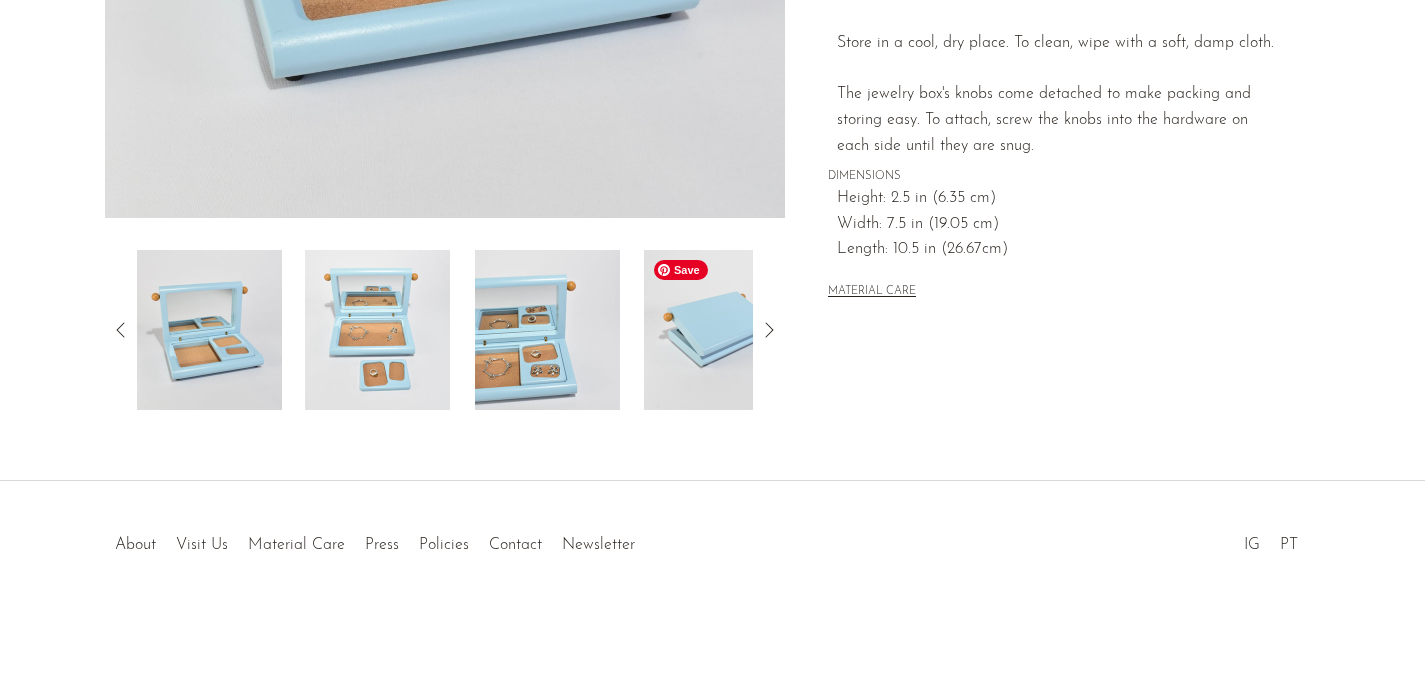 click at bounding box center (716, 330) 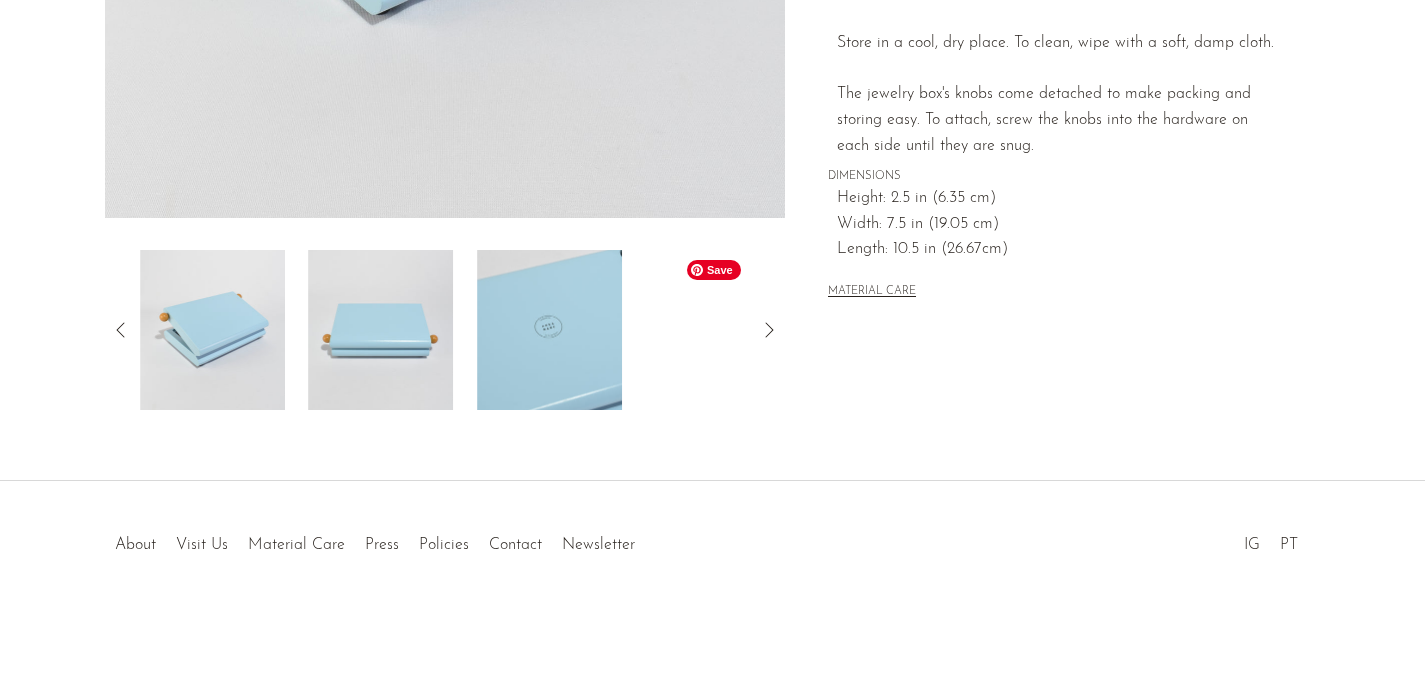 scroll, scrollTop: 320, scrollLeft: 0, axis: vertical 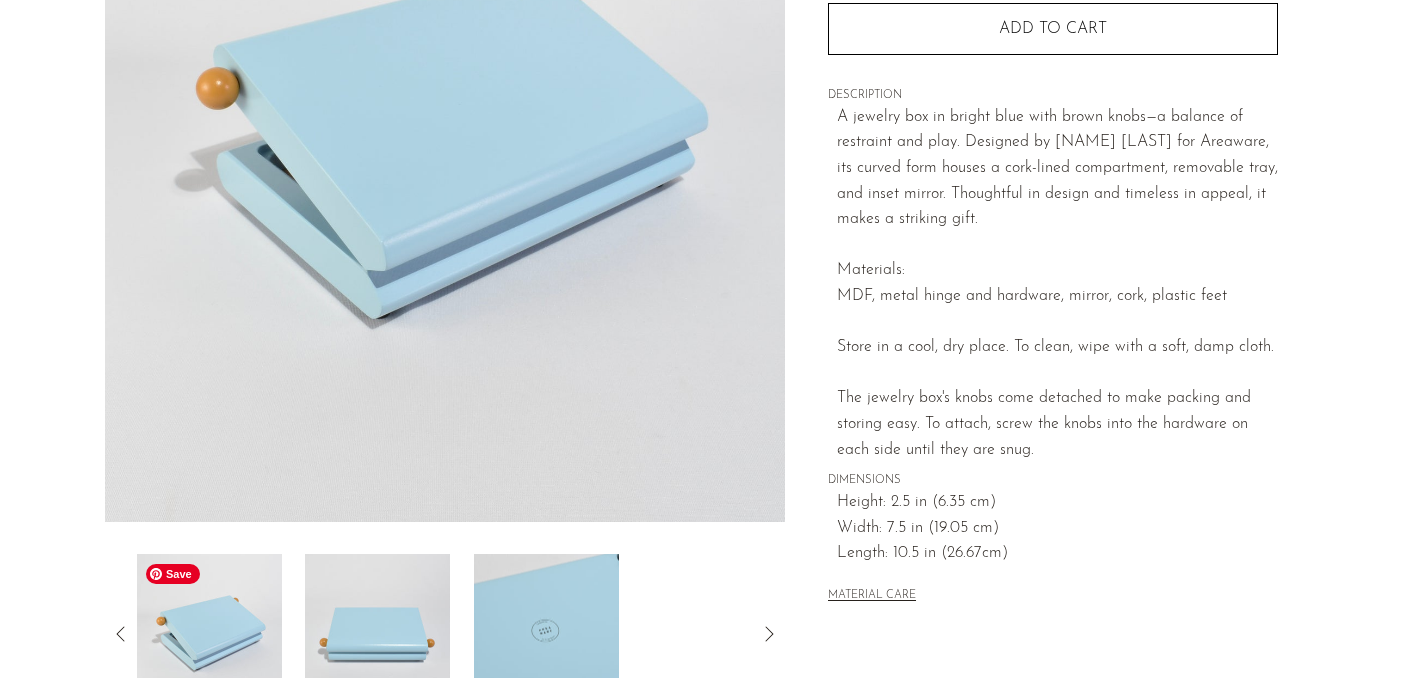 click at bounding box center [208, 634] 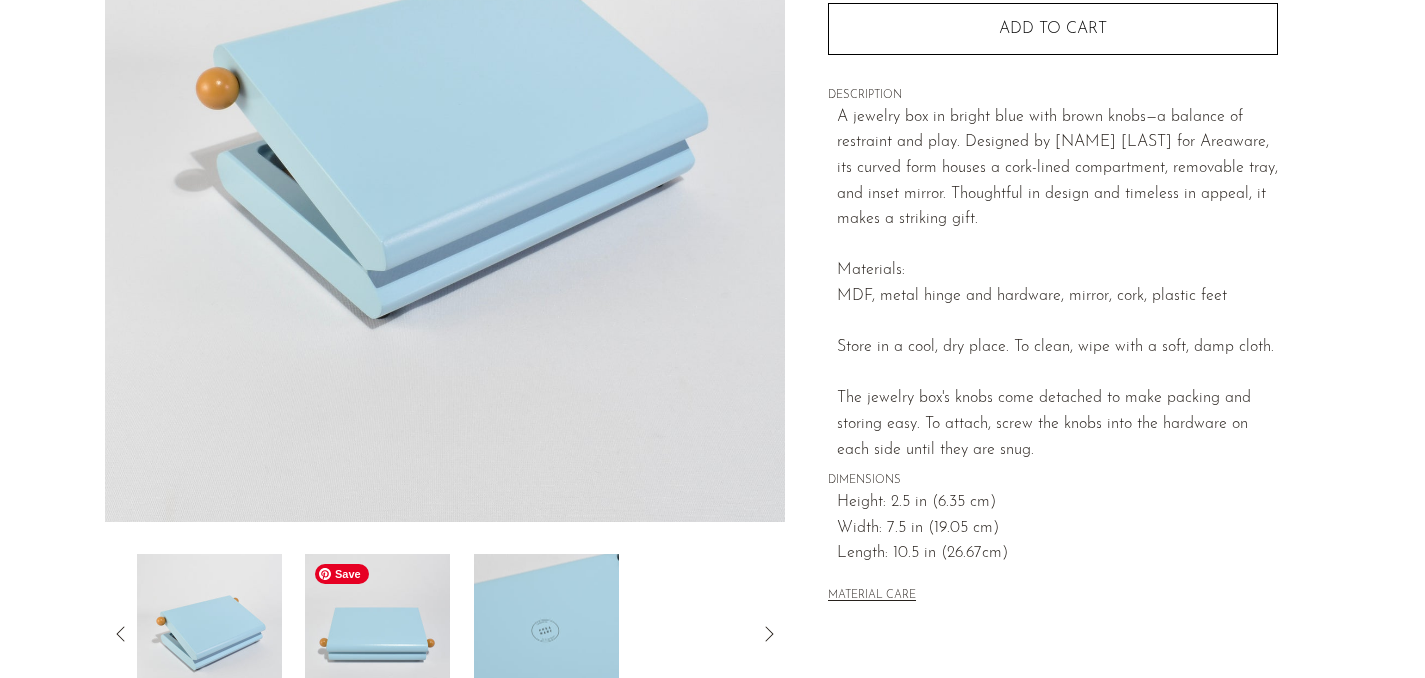 click at bounding box center (377, 634) 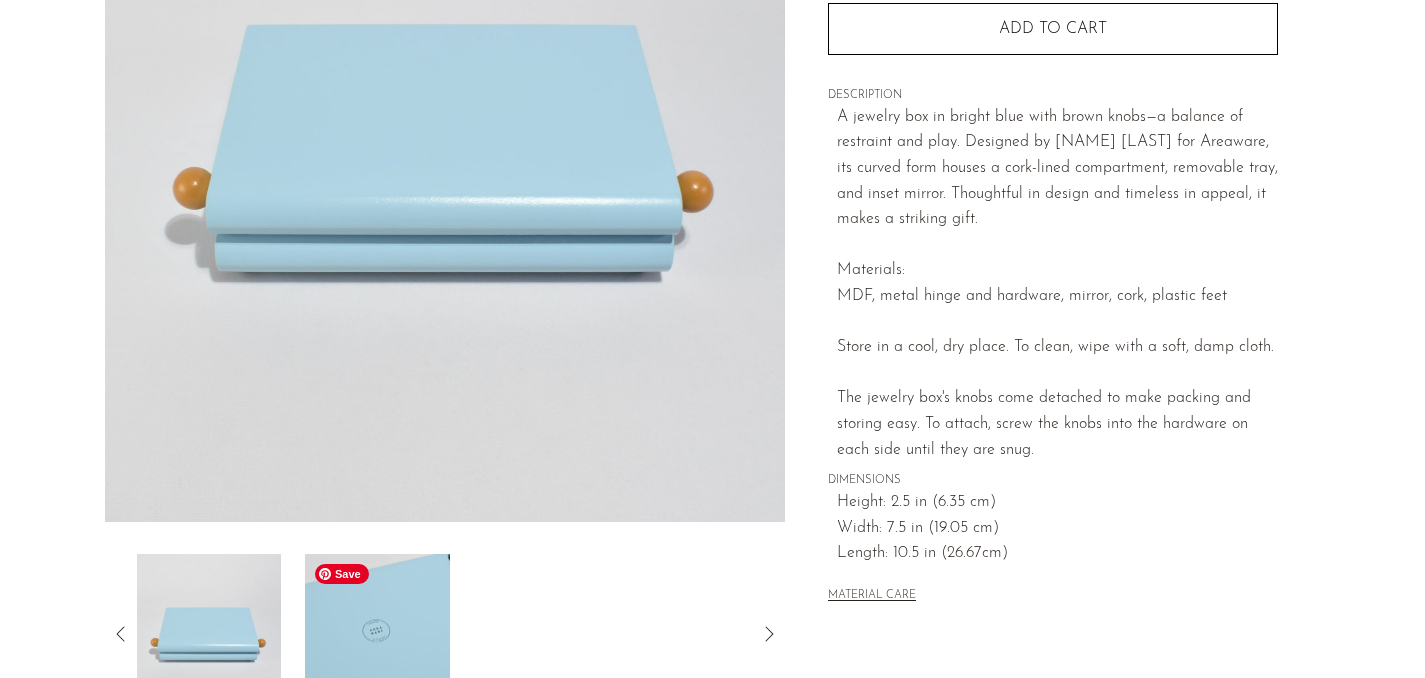 click at bounding box center (377, 634) 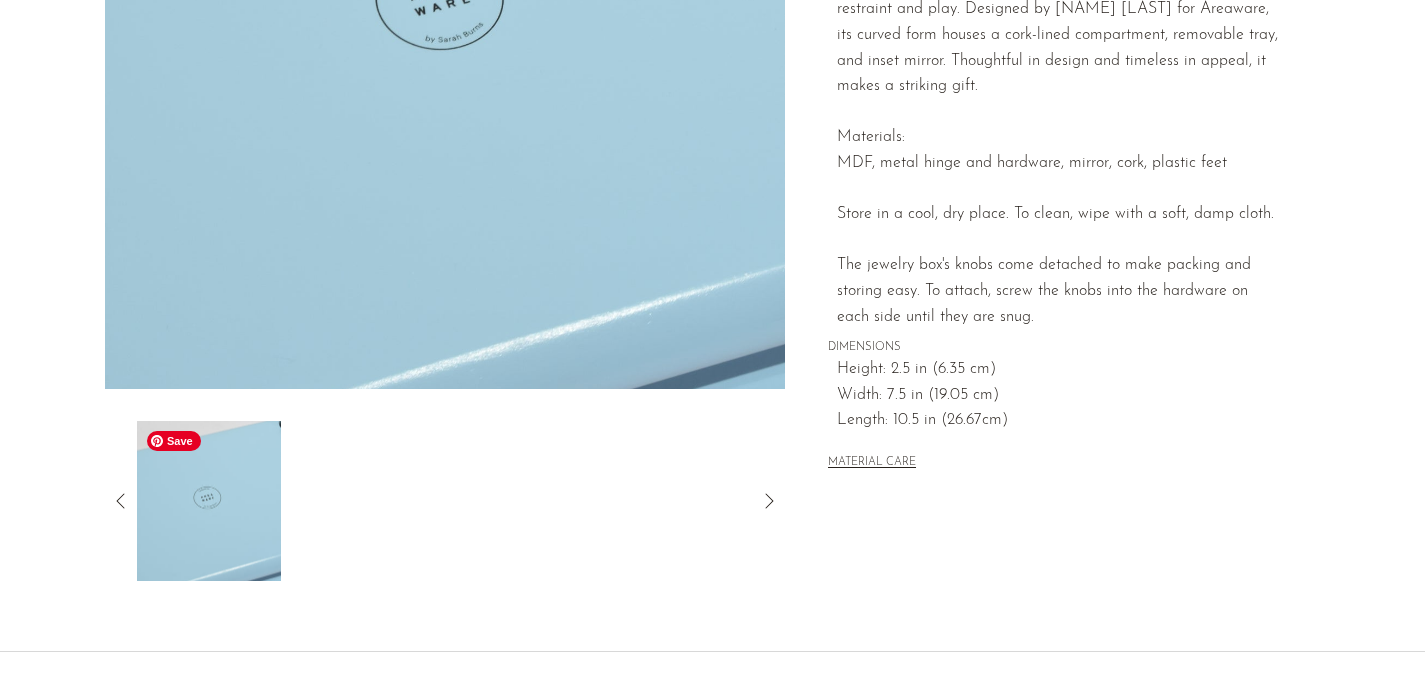 scroll, scrollTop: 481, scrollLeft: 0, axis: vertical 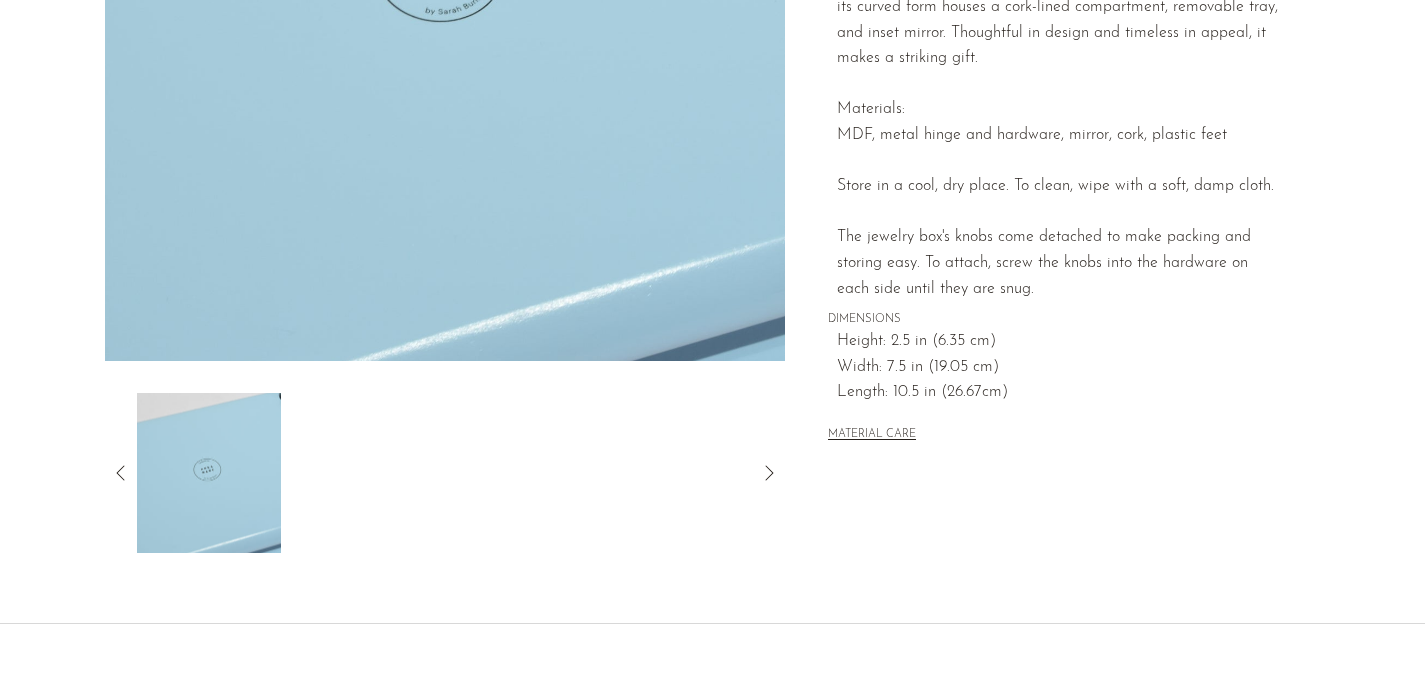 click 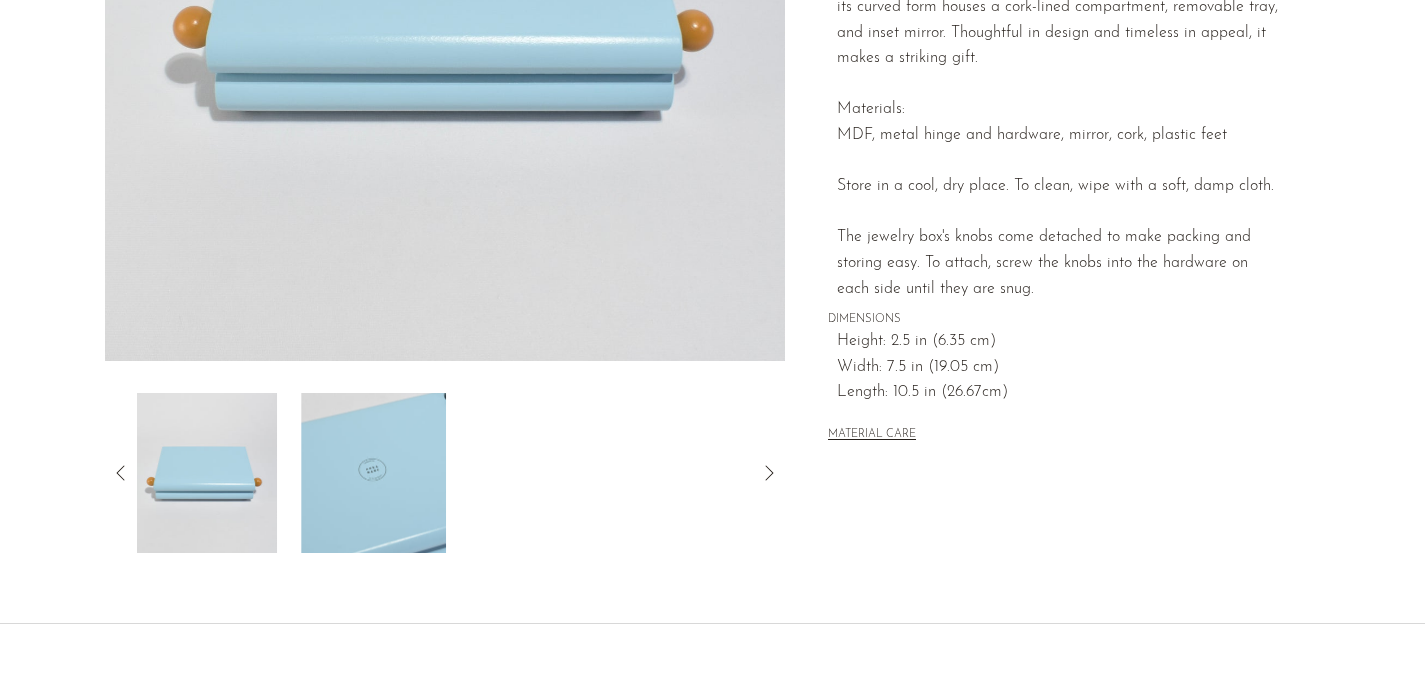 click 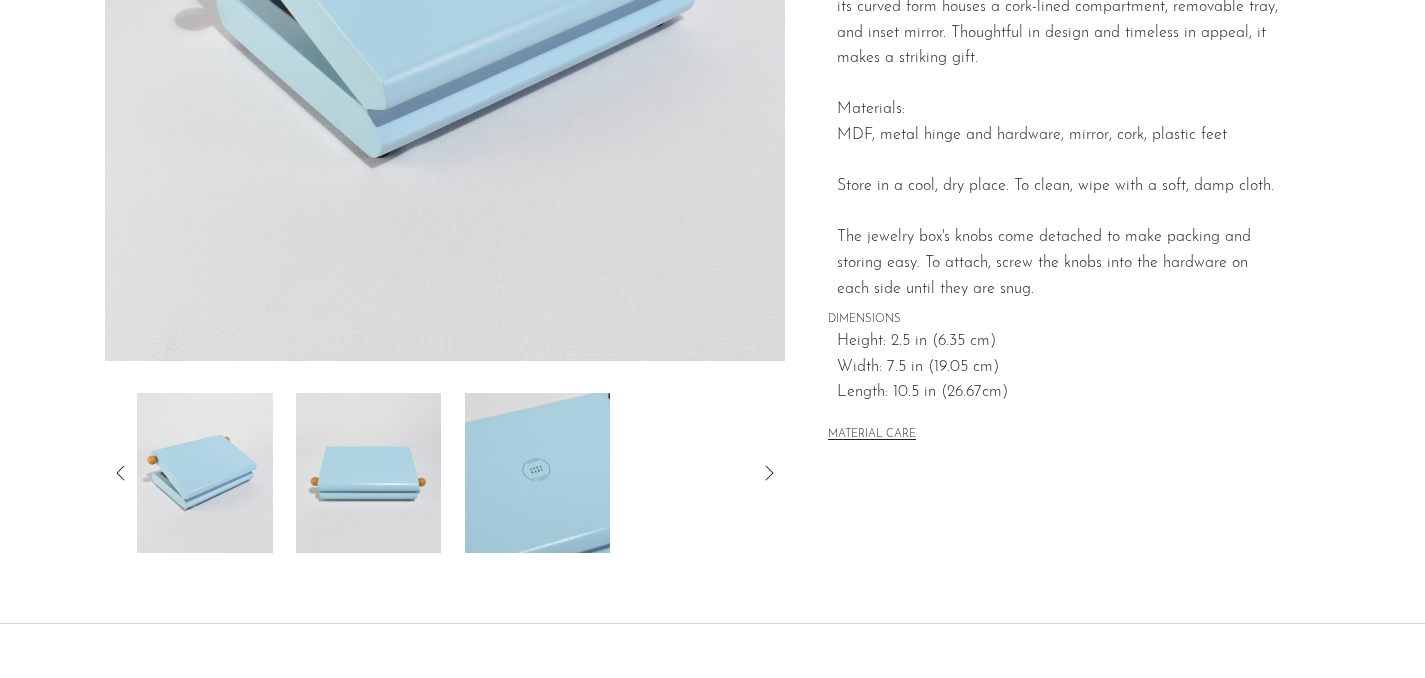 click 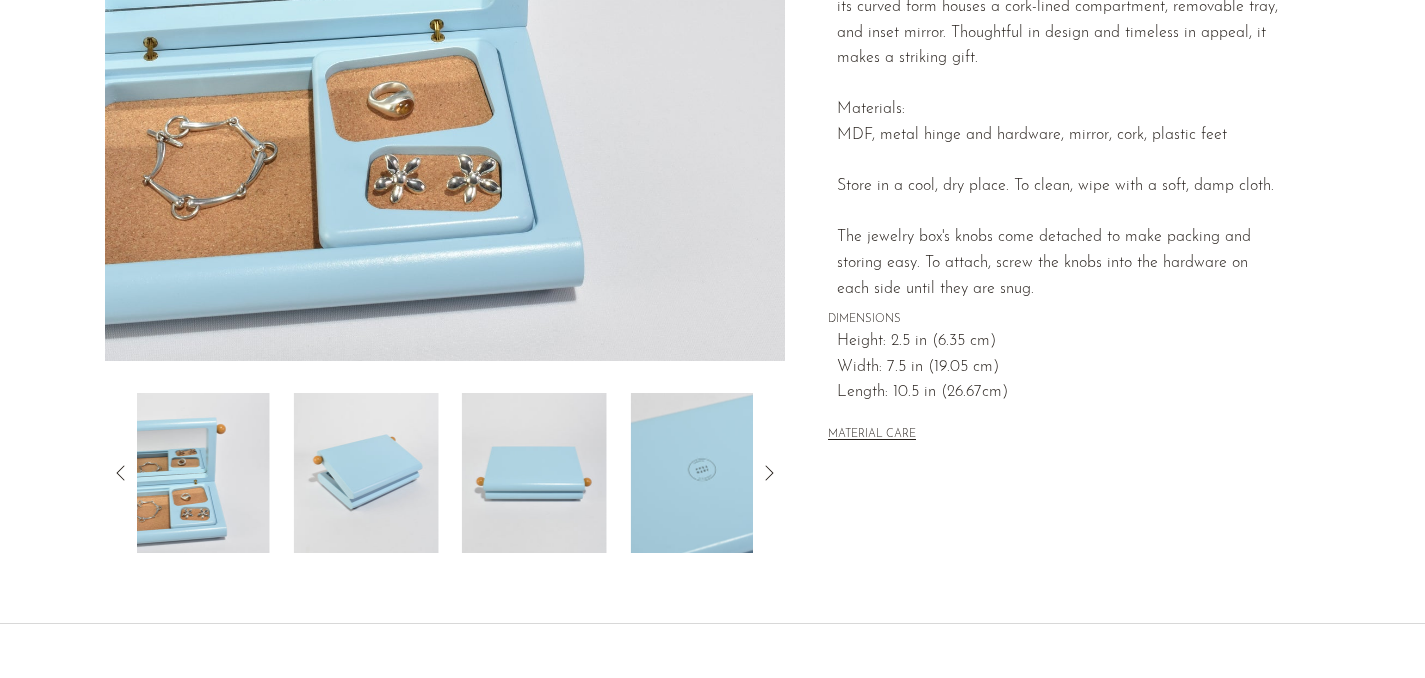 click 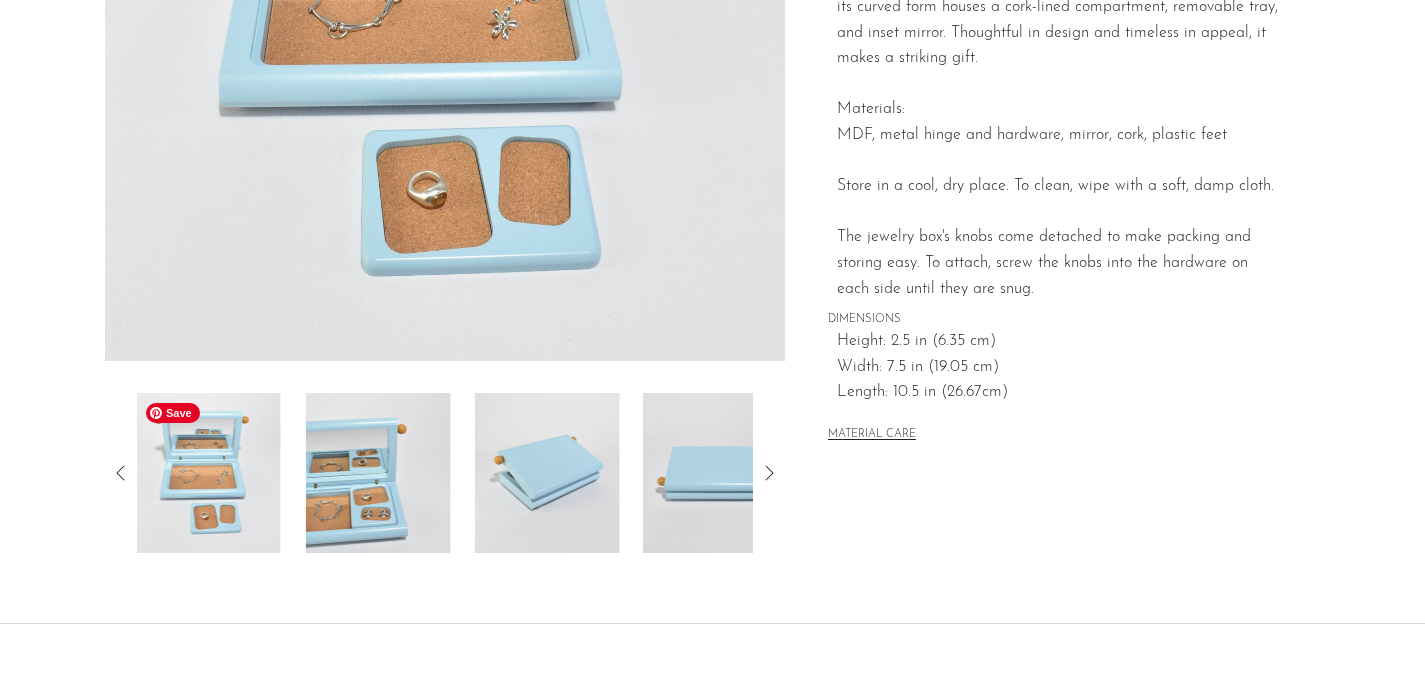 click at bounding box center (208, 473) 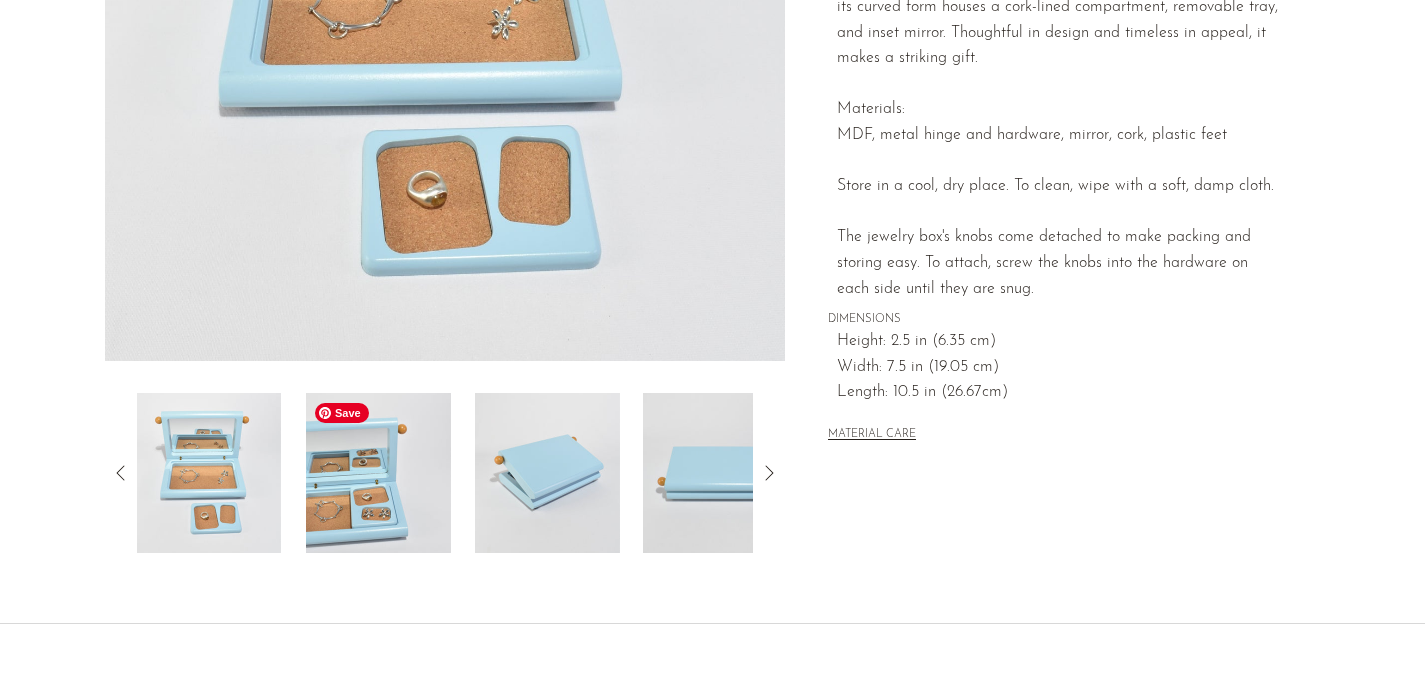 click at bounding box center (377, 473) 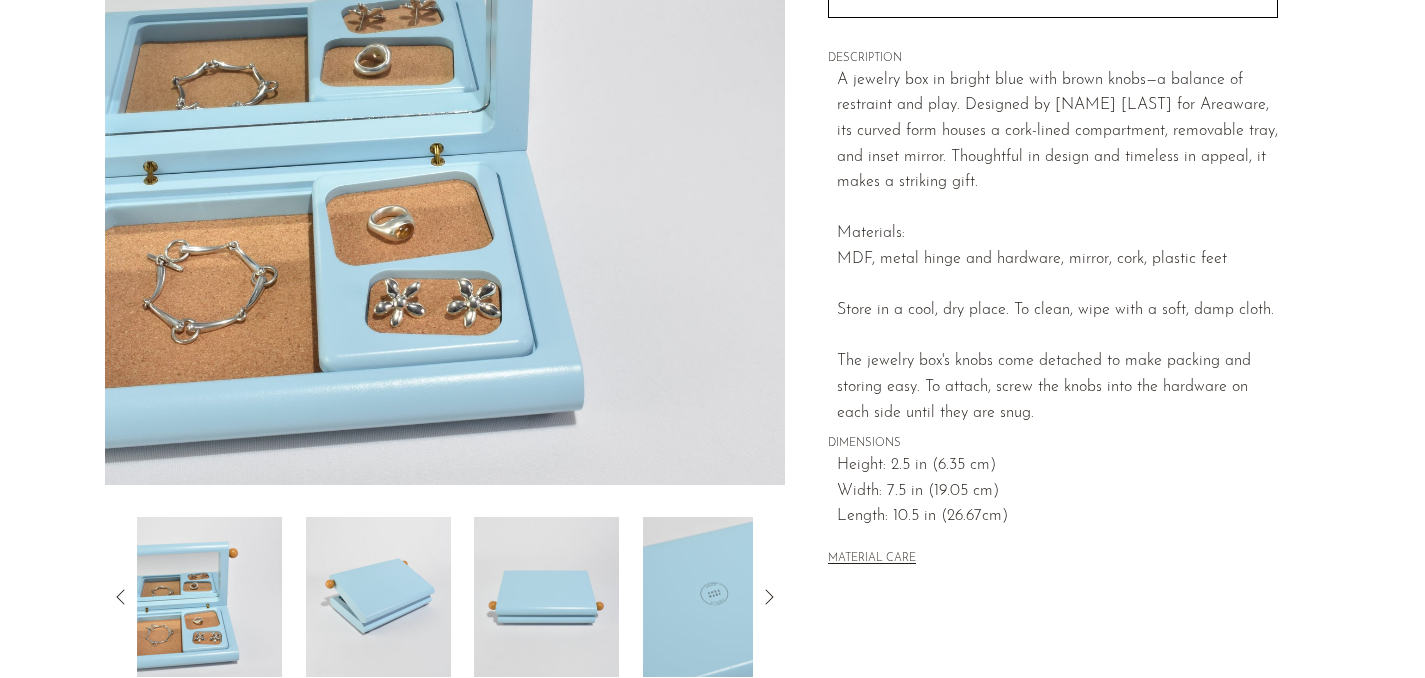 scroll, scrollTop: 450, scrollLeft: 0, axis: vertical 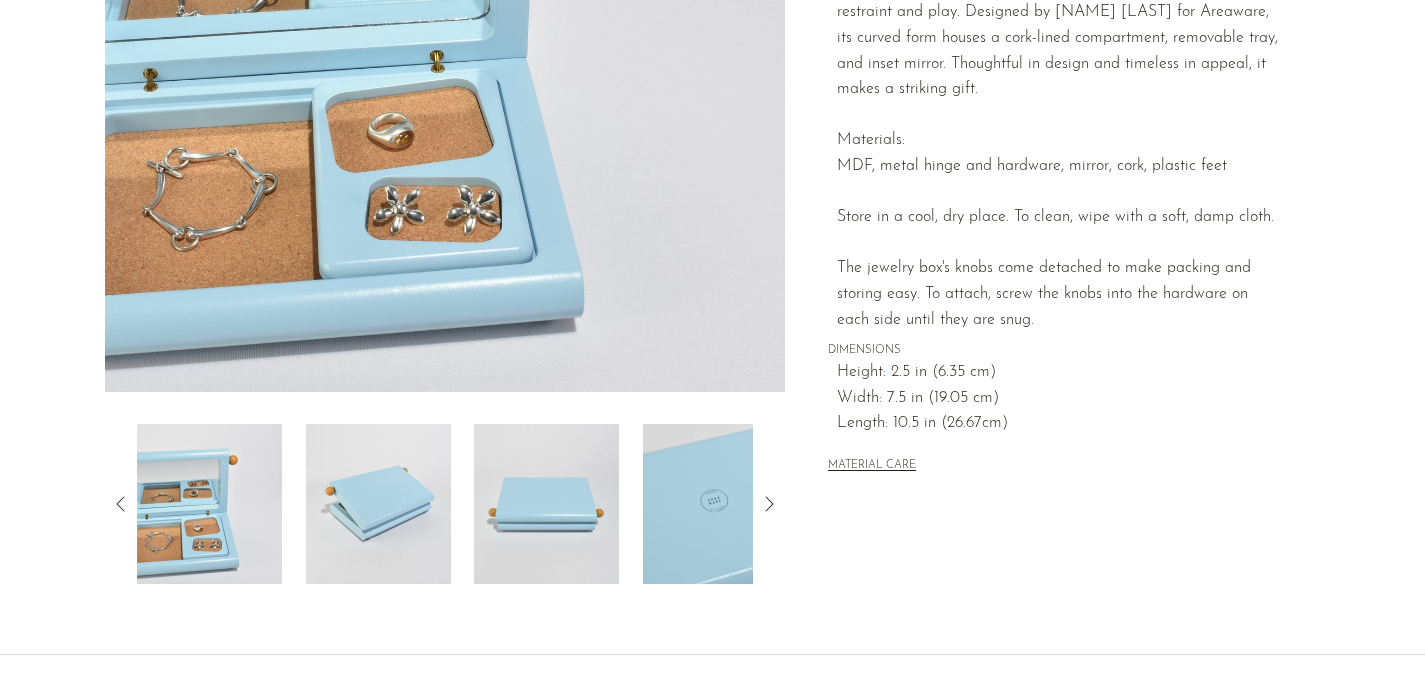 click on "Jewelry Jewelry Box in Blue
$134.00" at bounding box center (712, 113) 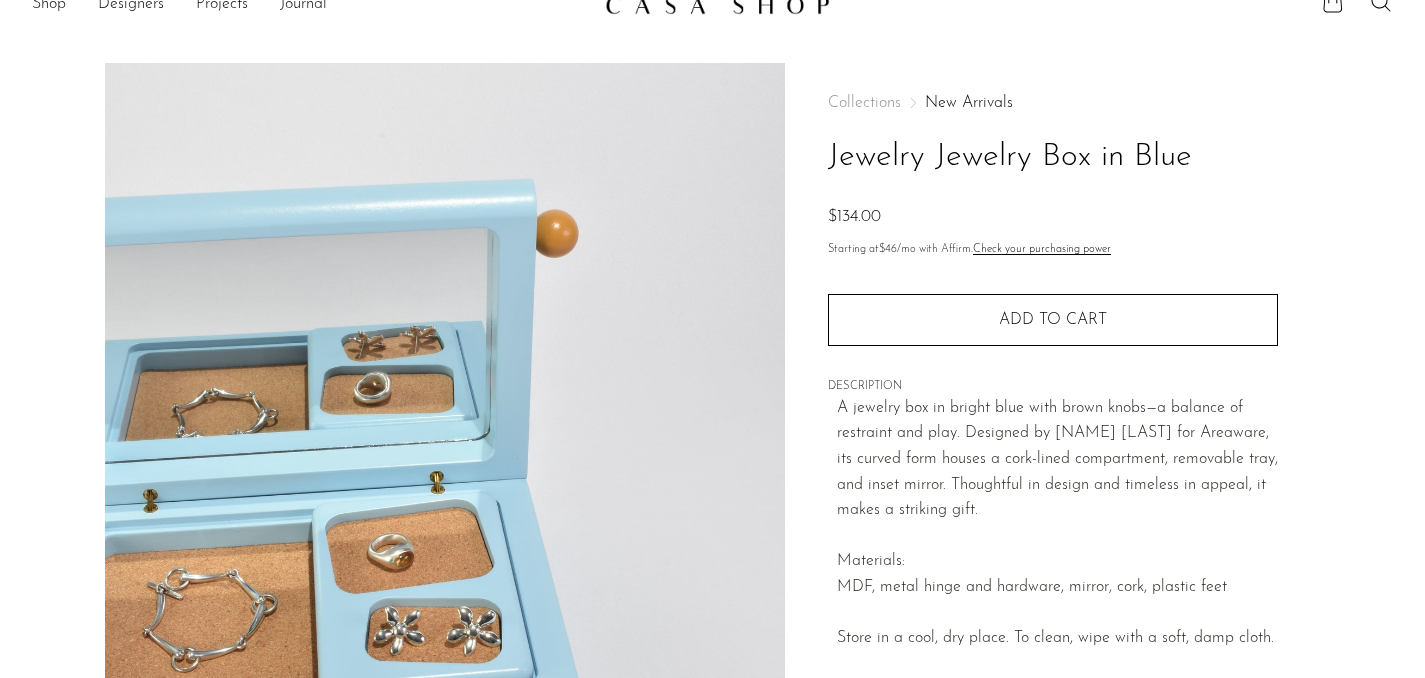 scroll, scrollTop: 26, scrollLeft: 0, axis: vertical 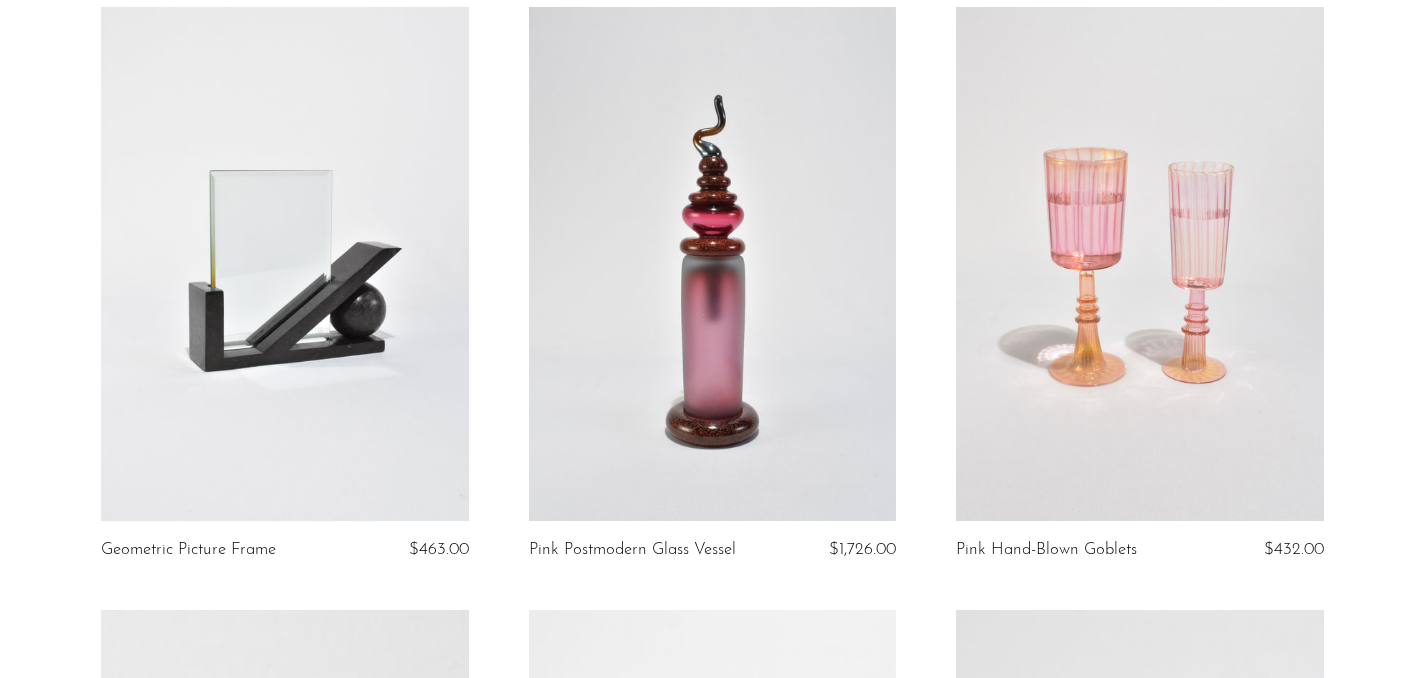 click at bounding box center [1139, 264] 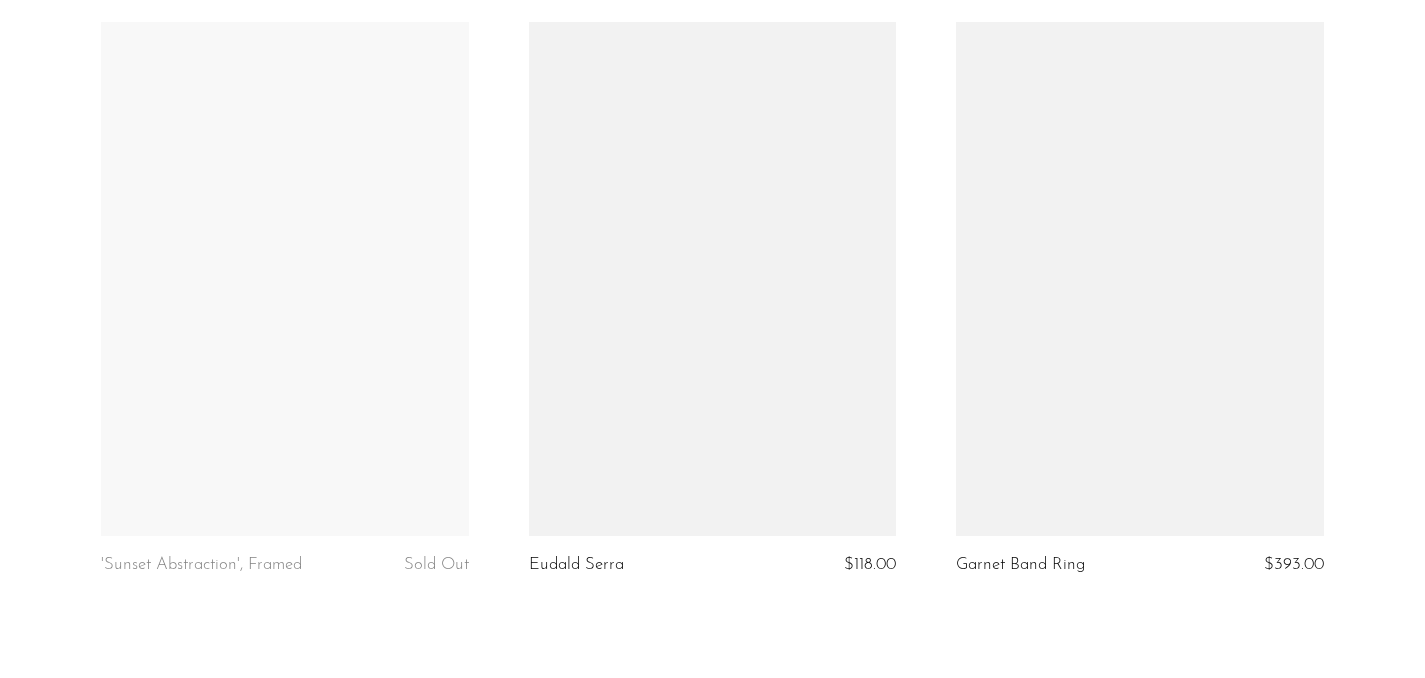 scroll, scrollTop: 6912, scrollLeft: 0, axis: vertical 